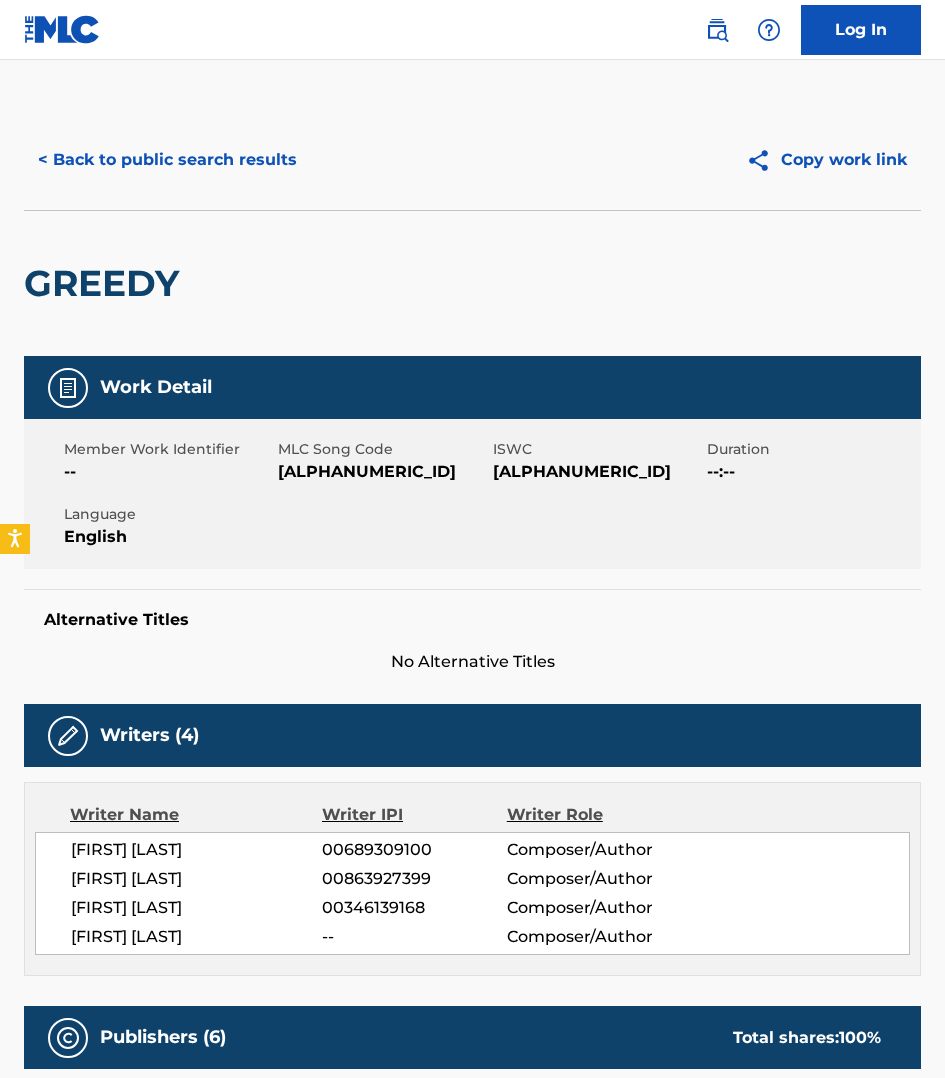 scroll, scrollTop: 2875, scrollLeft: 0, axis: vertical 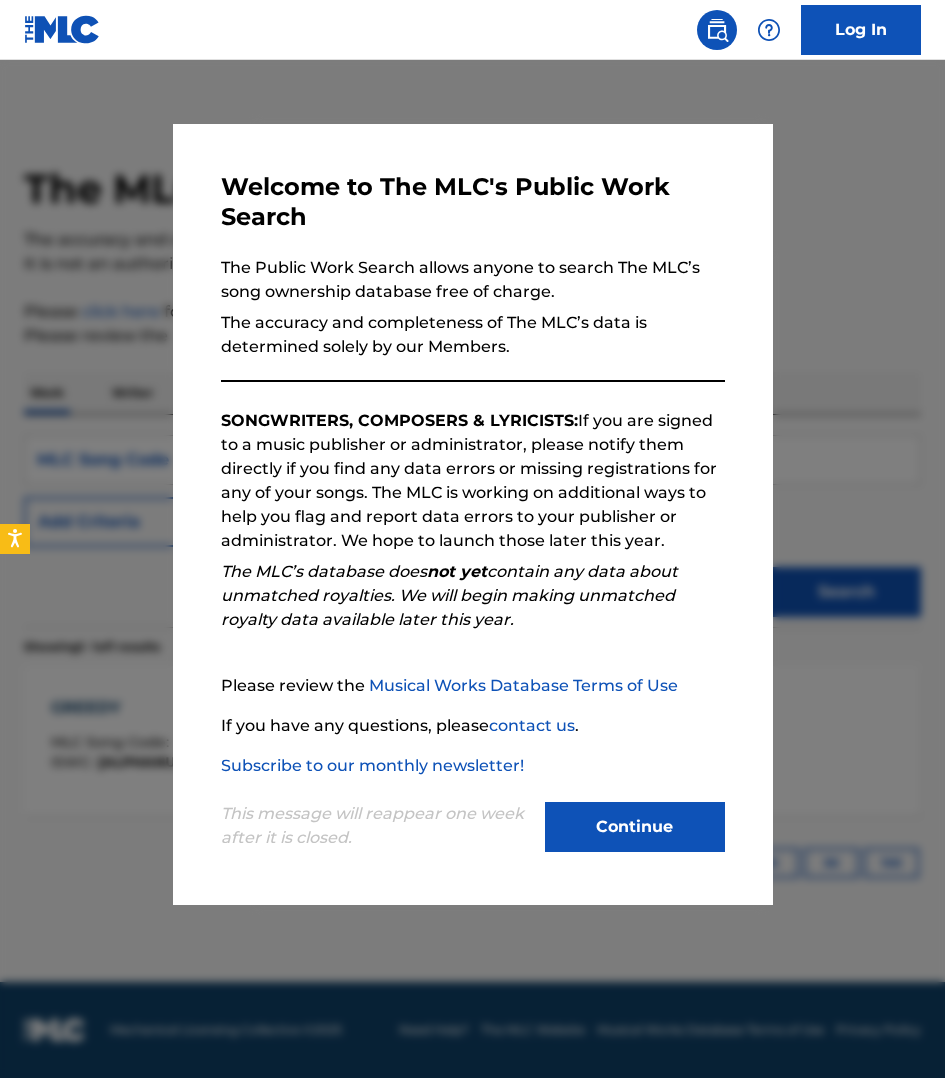 click on "Continue" at bounding box center (635, 827) 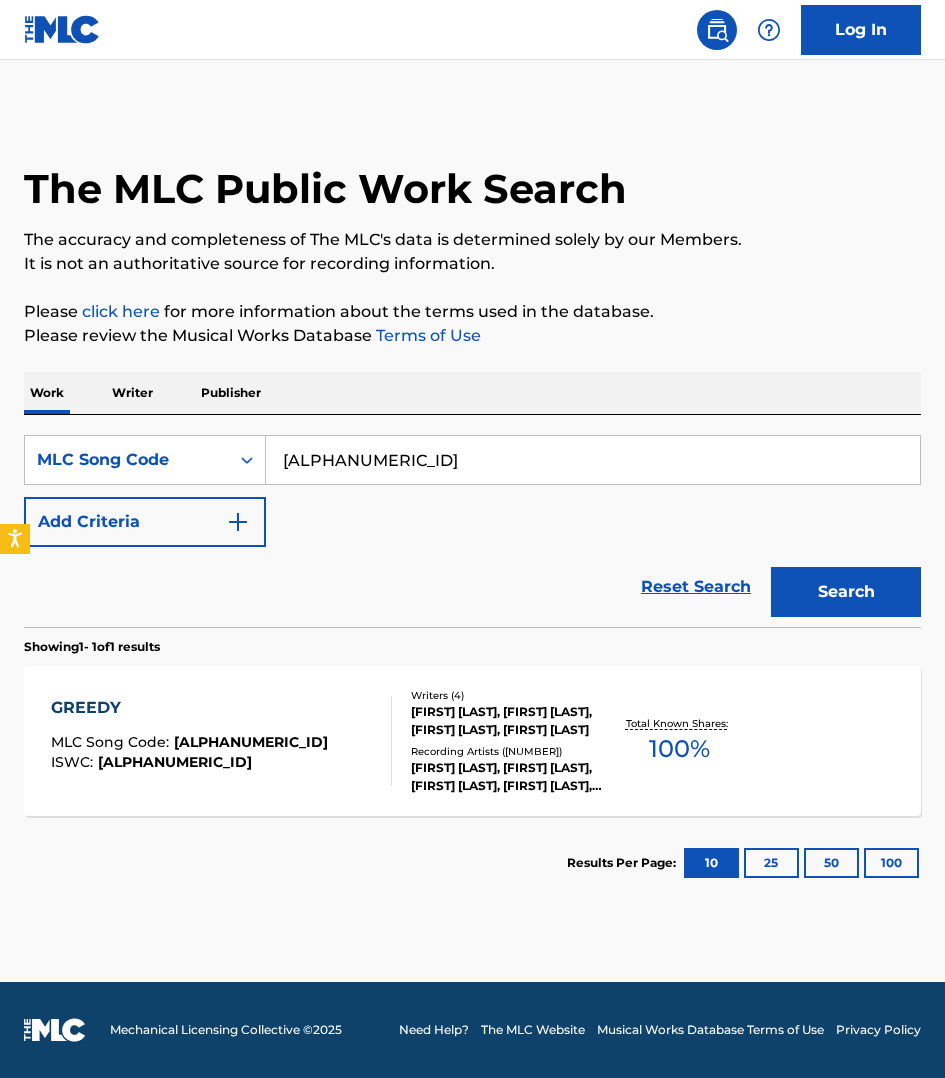 click on "[ALPHANUMERIC_ID]" at bounding box center [593, 460] 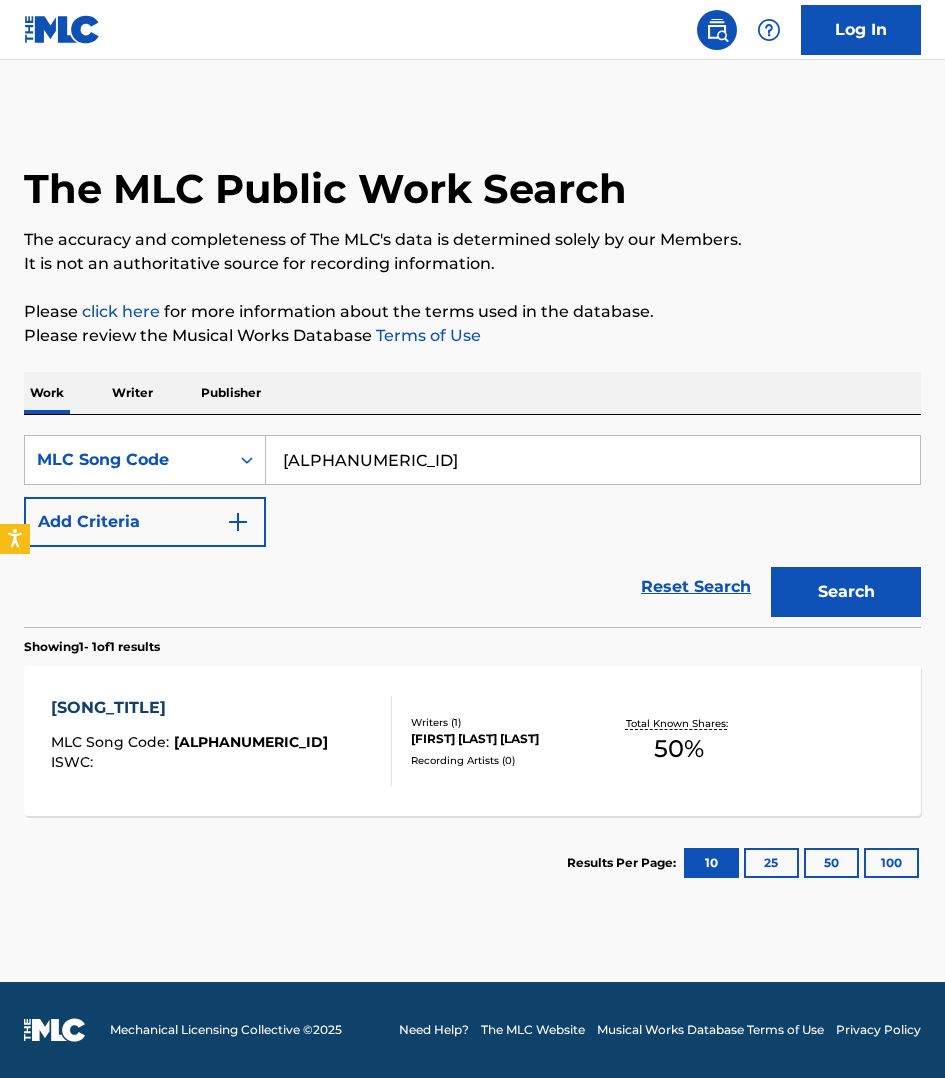 click on "MLC Song Code : TX0U50 ISWC :" at bounding box center (221, 741) 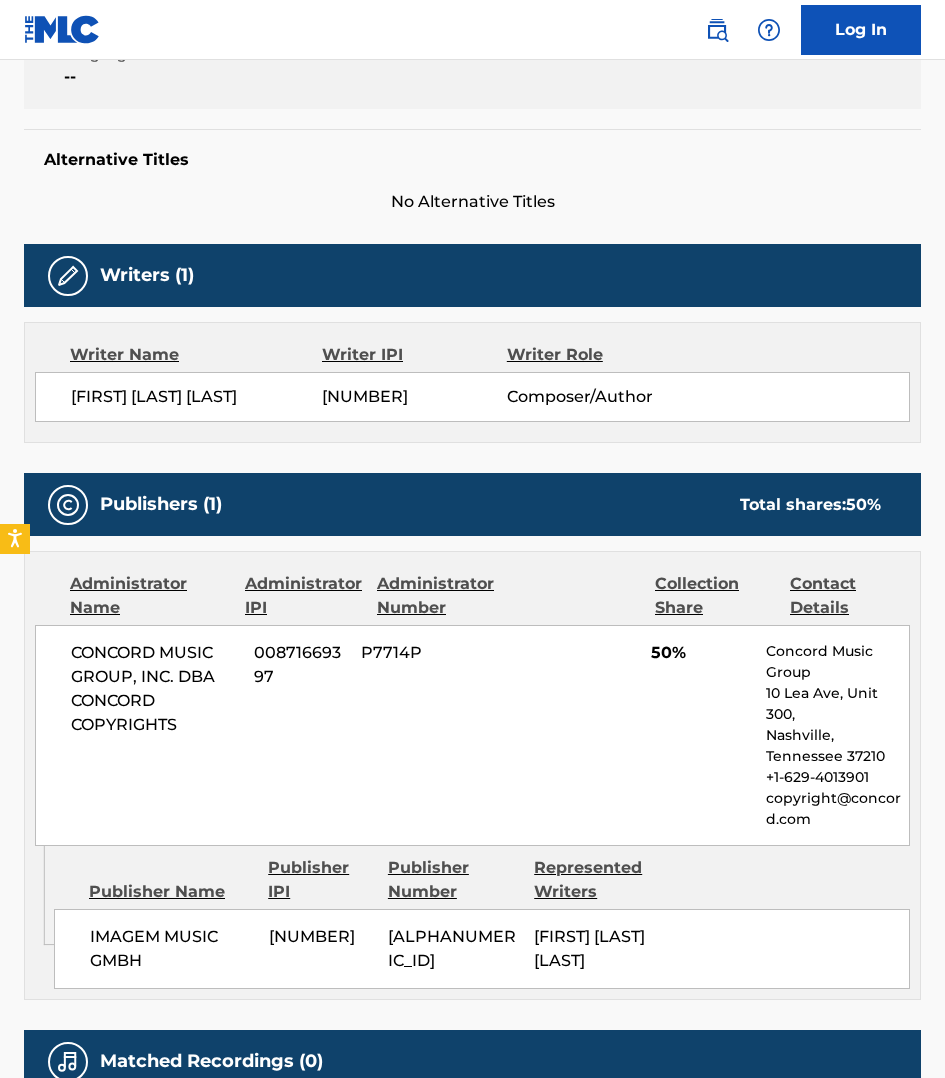 scroll, scrollTop: 500, scrollLeft: 0, axis: vertical 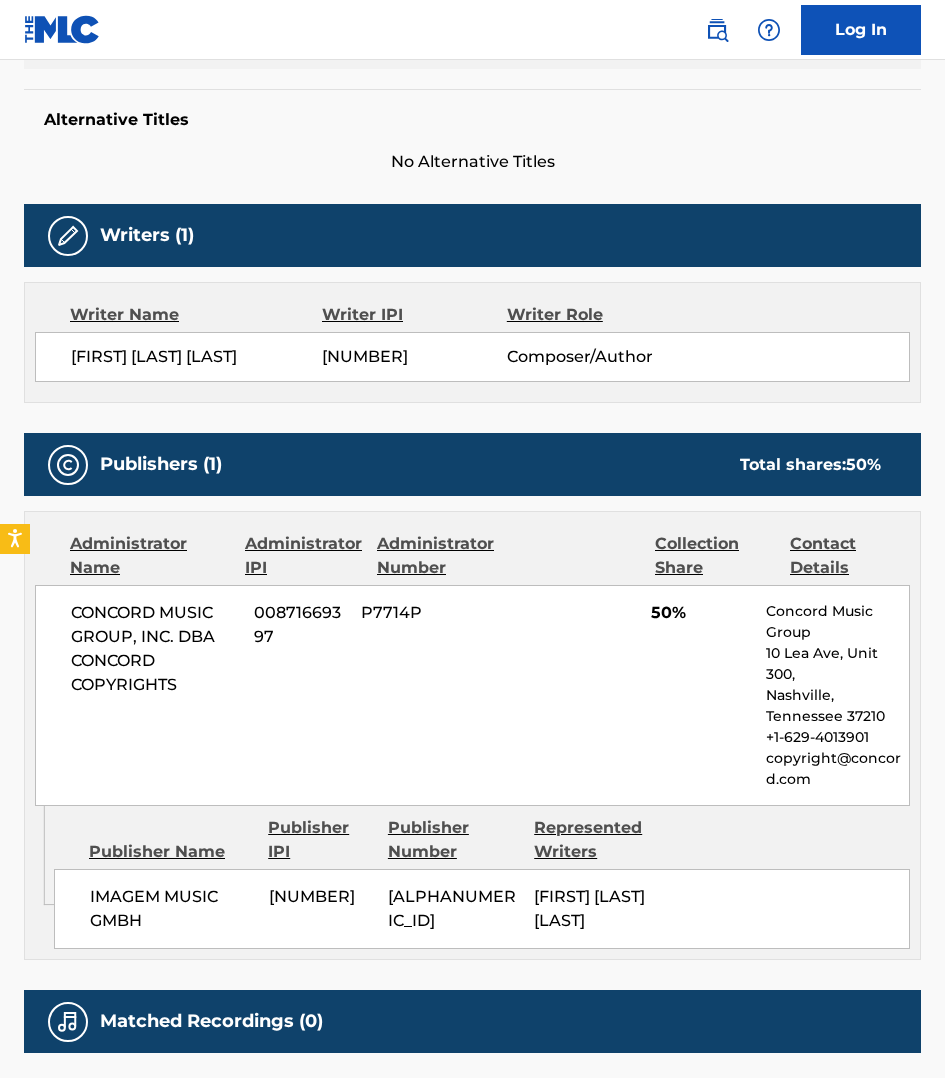 click on "Work Detail   Member Work Identifier -- MLC Song Code TX0U50 ISWC -- Duration 04:00 Language -- Alternative Titles No Alternative Titles Writers   (1) Writer Name Writer IPI Writer Role [FIRST] [LAST] [NUMBER] Composer/Author Publishers   (1) Total shares:  50 % Administrator Name Administrator IPI Administrator Number Collection Share Contact Details CONCORD MUSIC GROUP, INC. DBA CONCORD COPYRIGHTS [NUMBER] [ALPHANUMERIC_ID] 50% Concord Music Group 10 Lea Ave, Unit 300,  Nashville, Tennessee 37210 +1-629-4013901 copyright@concord.com Admin Original Publisher Connecting Line Publisher Name Publisher IPI Publisher Number Represented Writers IMAGEM MUSIC GMBH [NUMBER] [ALPHANUMERIC_ID] [FIRST] [LAST] Total shares:  50 % Matched Recordings   (0) No recordings found" at bounding box center [472, 363] 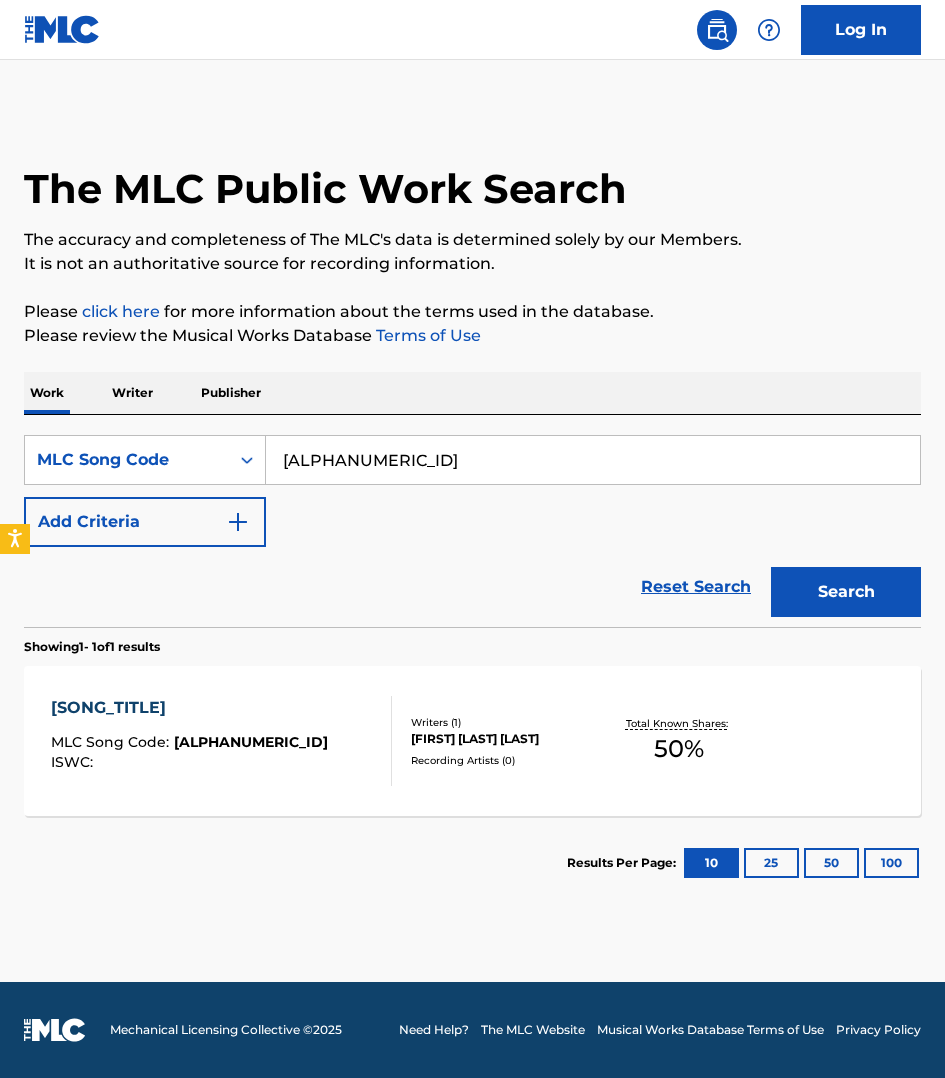 scroll, scrollTop: 0, scrollLeft: 0, axis: both 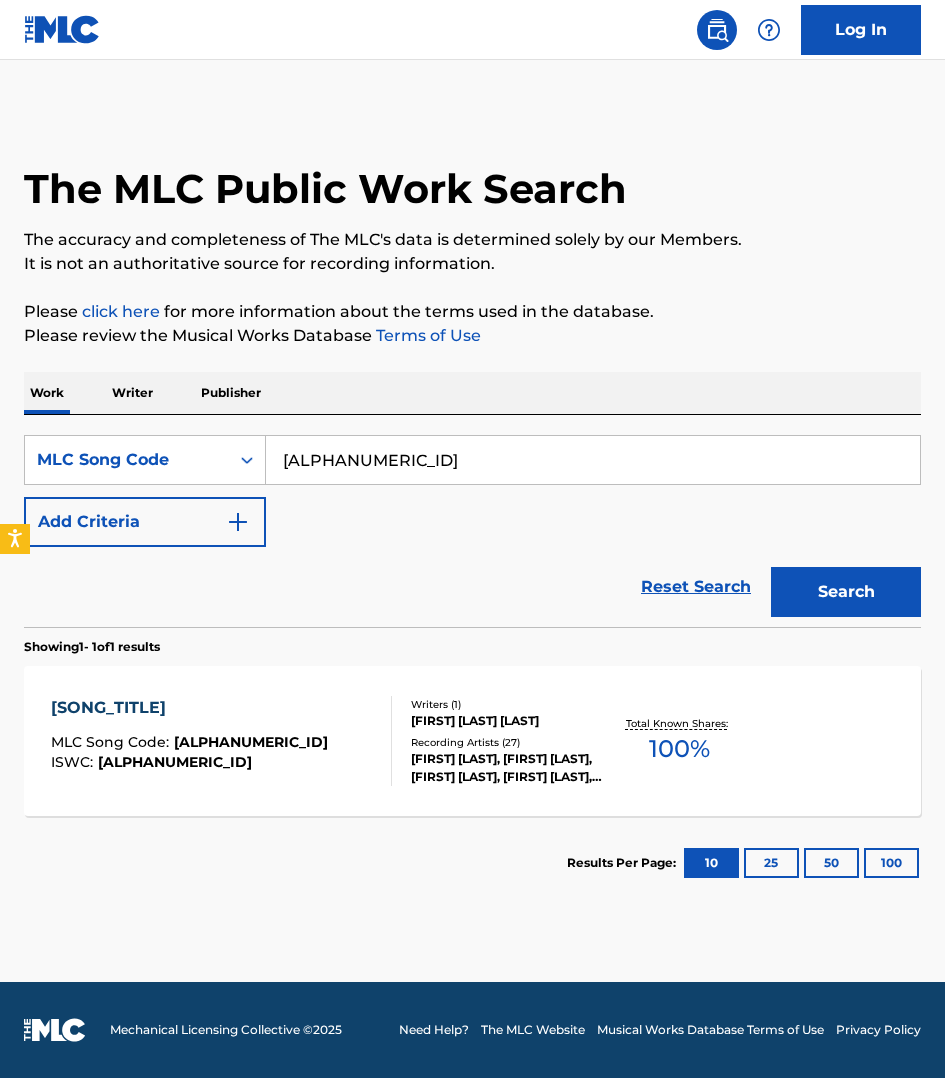 click on "MLC Song Code : OD4H0M ISWC : [ALPHANUMERIC_ID]" at bounding box center [221, 741] 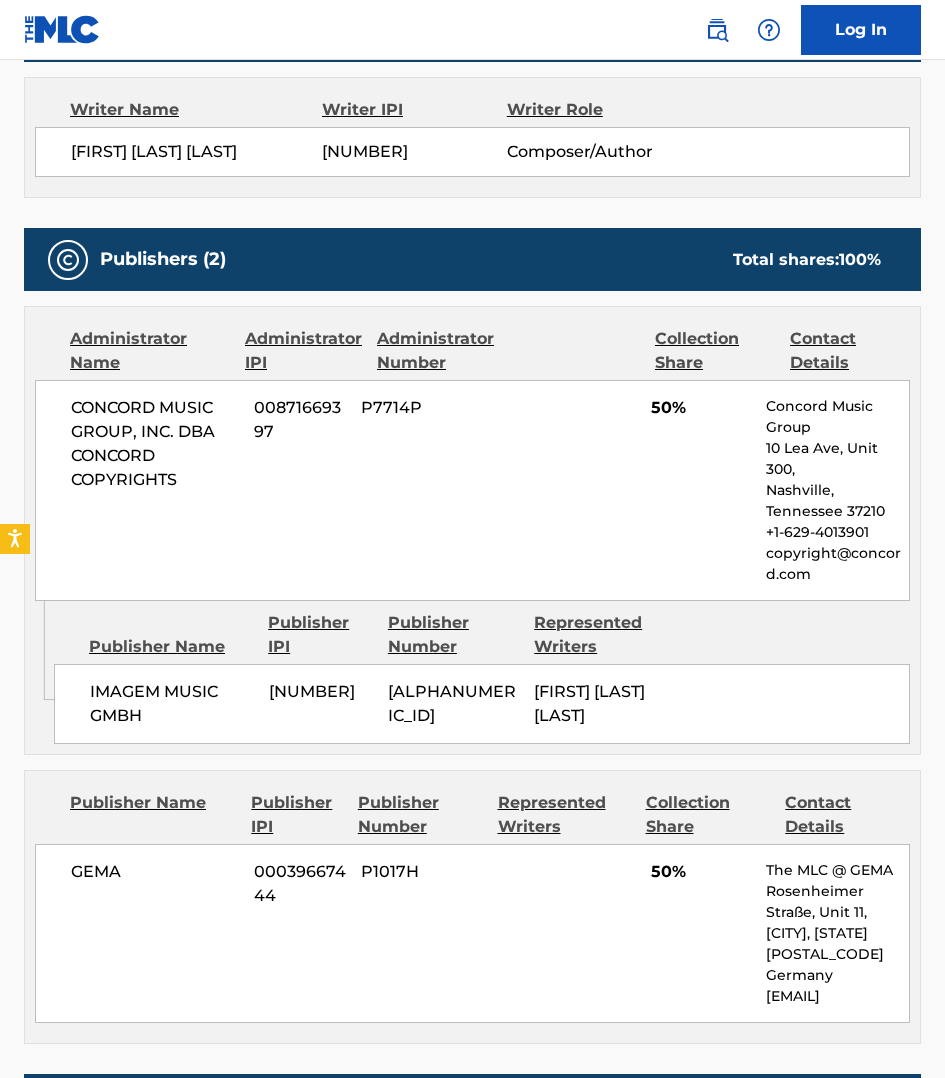 scroll, scrollTop: 718, scrollLeft: 0, axis: vertical 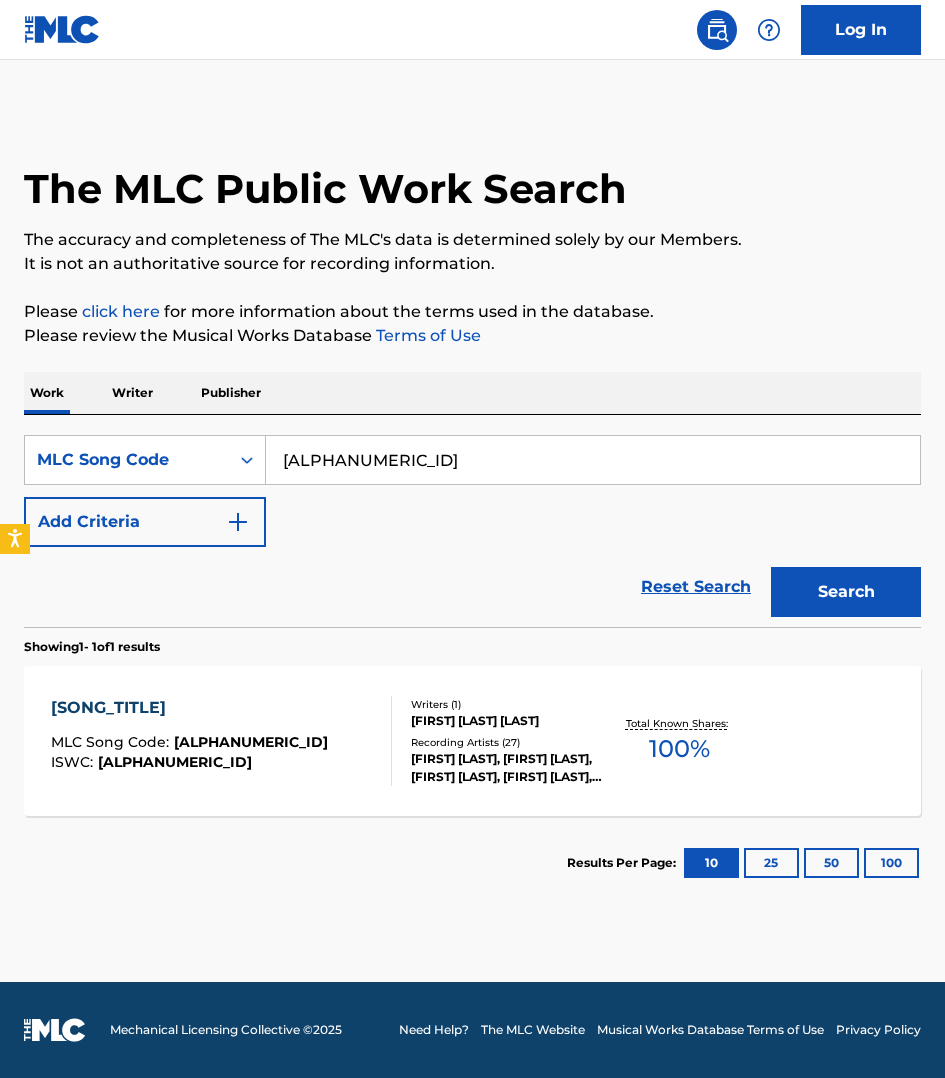 click on "[ALPHANUMERIC_ID]" at bounding box center [593, 460] 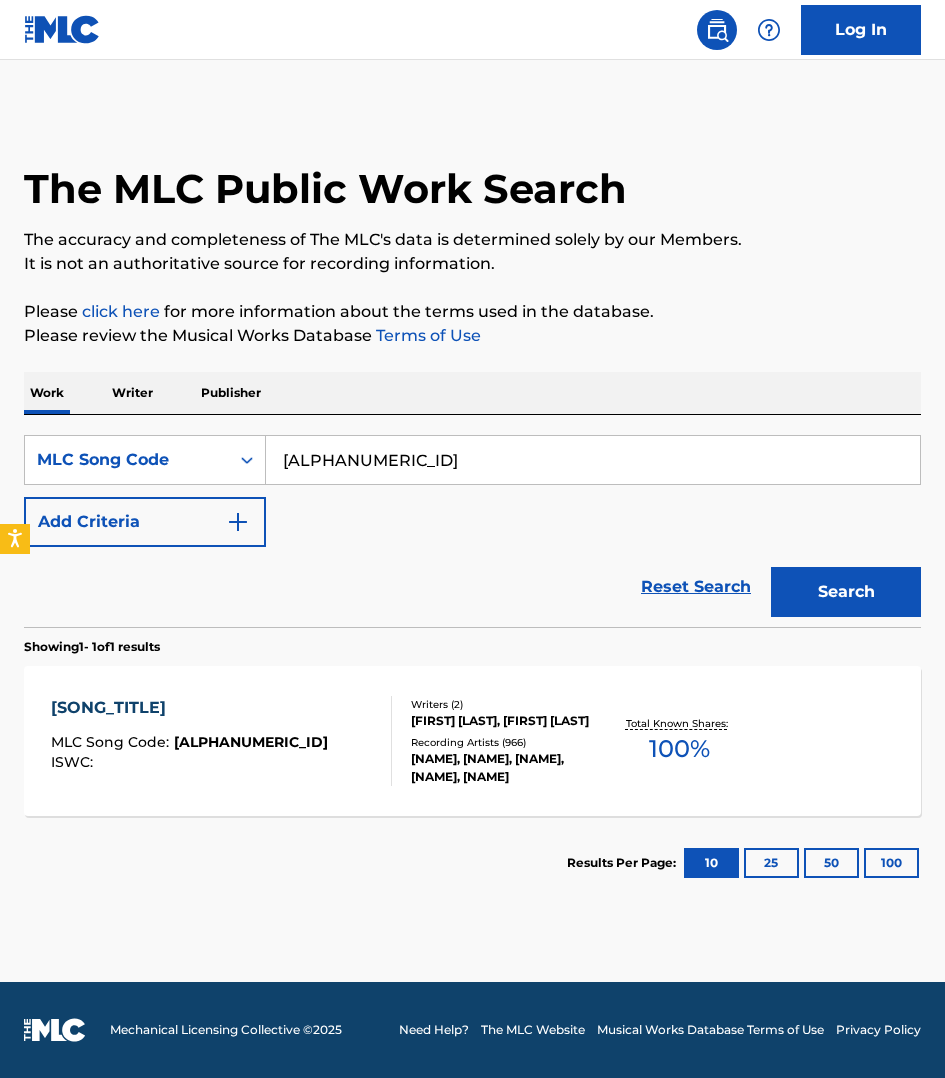 click on "MLC Song Code : T17920 ISWC :" at bounding box center (189, 741) 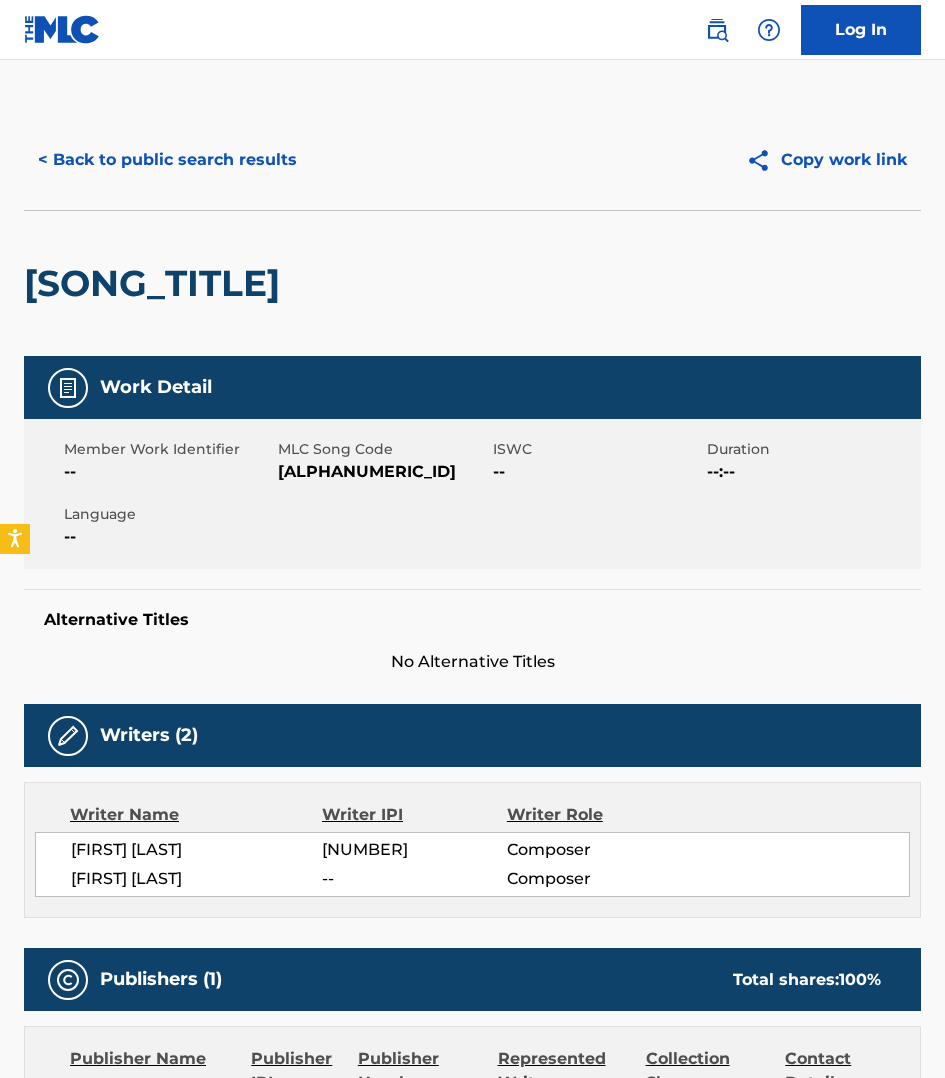 click on "Work Detail   Member Work Identifier -- MLC Song Code T17920 ISWC -- Duration --:-- Language -- Alternative Titles No Alternative Titles Writers   (2) Writer Name Writer IPI Writer Role [FIRST] [LAST] [NUMBER] Composer [FIRST] [LAST] -- Composer Publishers   (1) Total shares:  100 % Publisher Name Publisher IPI Publisher Number Represented Writers Collection Share Contact Details WARNER-TAMERLANE PUBLISHING CORP. [NUMBER] [ALPHANUMERIC_ID] 100% WARNER CHAPPELL MUSIC INC MLC_Inquiries@warnerchappell.com Total shares:  100 % Matched Recordings   (966) Showing  1  -   10  of  966   results   Recording Artist Recording Title ISRC DSP Label Duration [NAME] [SONG_TITLE] [ALPHANUMERIC_ID] Amazon Music LEGACY/COLUMBIA 03:51 [NAME] [SONG_TITLE] [ALPHANUMERIC_ID] Spotify THE VERVE MUSIC GROUP, A DIVISION OF UMG RECORDINGS, INC. 03:48 [NAME] [SONG_TITLE] [ALPHANUMERIC_ID] Pandora COLUMBIA/LEGACY 03:49 [NAME] [SONG_TITLE] [ALPHANUMERIC_ID] Apple Music 1 2" at bounding box center (472, 1079) 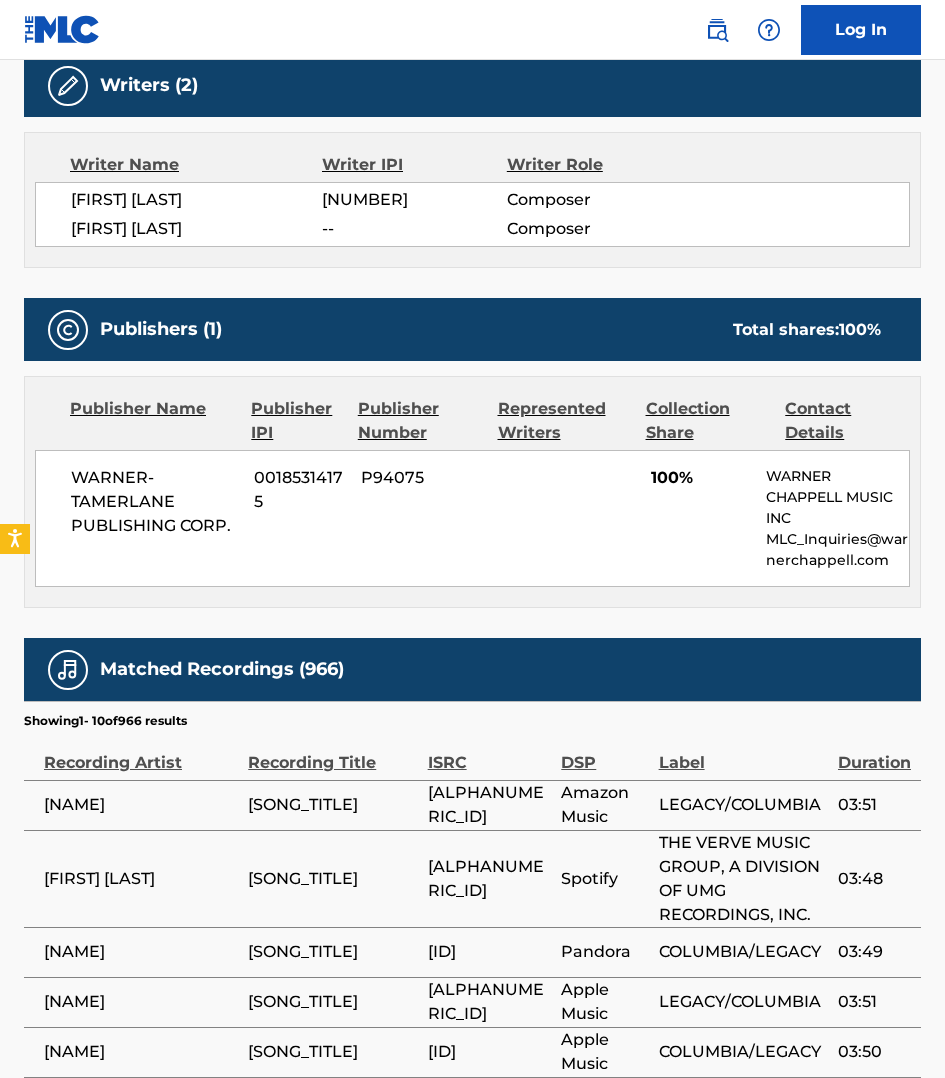 scroll, scrollTop: 656, scrollLeft: 0, axis: vertical 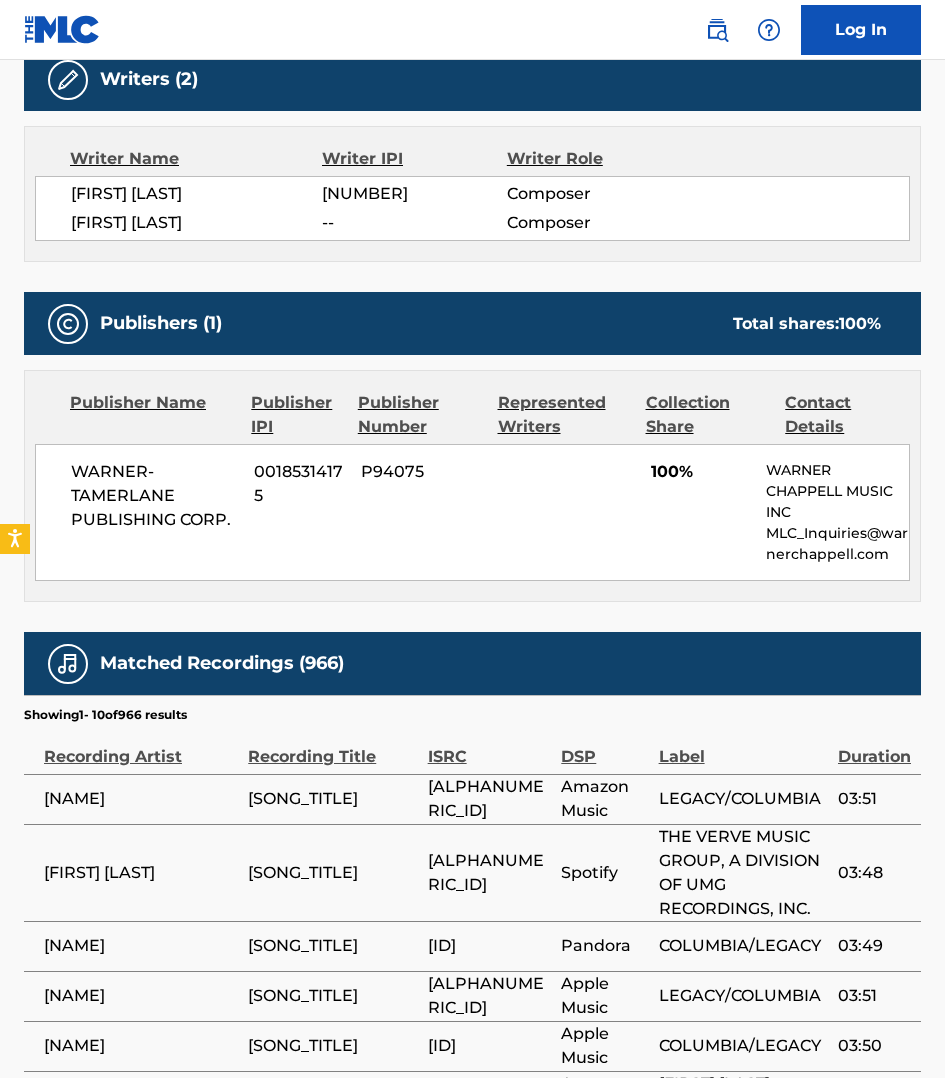 click on "Work Detail   Member Work Identifier -- MLC Song Code T17920 ISWC -- Duration --:-- Language -- Alternative Titles No Alternative Titles Writers   (2) Writer Name Writer IPI Writer Role [FIRST] [LAST] [NUMBER] Composer [FIRST] [LAST] -- Composer Publishers   (1) Total shares:  100 % Publisher Name Publisher IPI Publisher Number Represented Writers Collection Share Contact Details WARNER-TAMERLANE PUBLISHING CORP. [NUMBER] [ALPHANUMERIC_ID] 100% WARNER CHAPPELL MUSIC INC MLC_Inquiries@warnerchappell.com Total shares:  100 % Matched Recordings   (966) Showing  1  -   10  of  966   results   Recording Artist Recording Title ISRC DSP Label Duration [NAME] [SONG_TITLE] [ALPHANUMERIC_ID] Amazon Music LEGACY/COLUMBIA 03:51 [NAME] [SONG_TITLE] [ALPHANUMERIC_ID] Spotify THE VERVE MUSIC GROUP, A DIVISION OF UMG RECORDINGS, INC. 03:48 [NAME] [SONG_TITLE] [ALPHANUMERIC_ID] Pandora COLUMBIA/LEGACY 03:49 [NAME] [SONG_TITLE] [ALPHANUMERIC_ID] Apple Music 1 2" at bounding box center [472, 423] 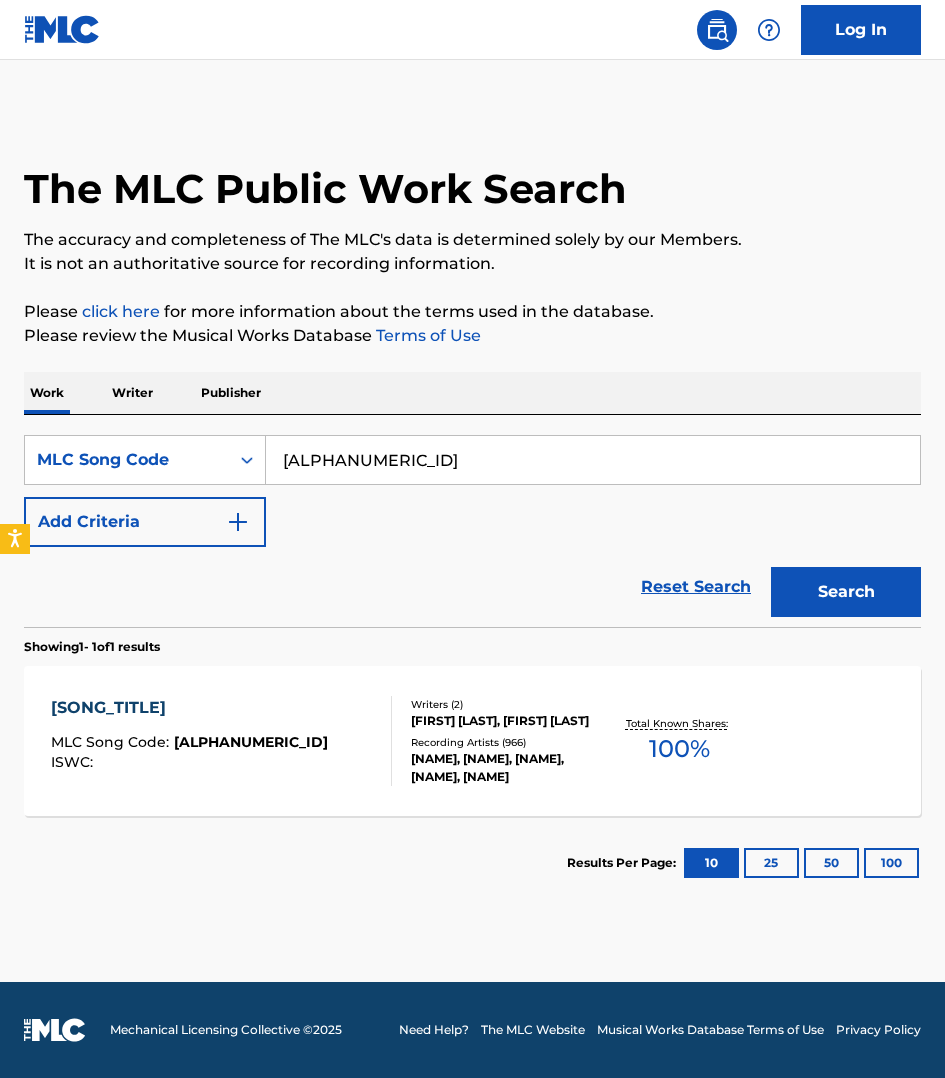 click on "[ALPHANUMERIC_ID]" at bounding box center [593, 460] 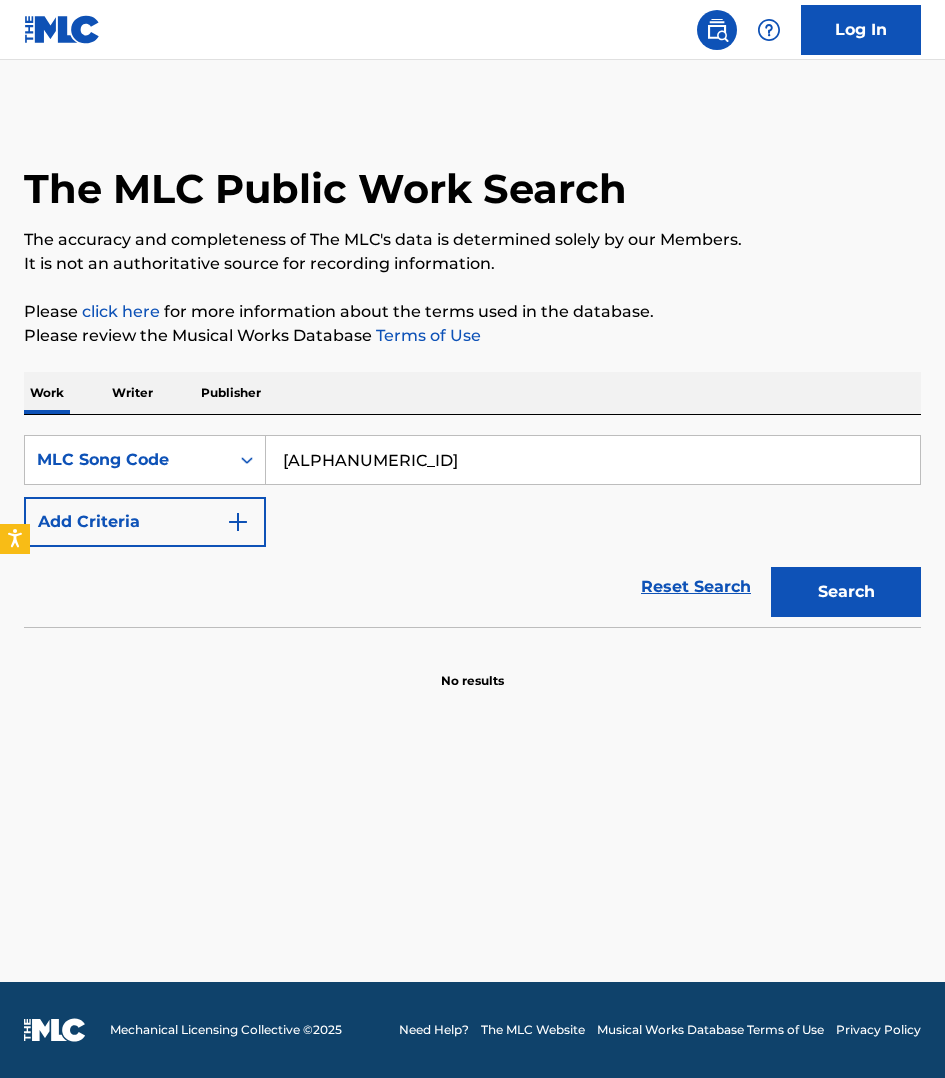click on "[ALPHANUMERIC_ID]" at bounding box center (593, 460) 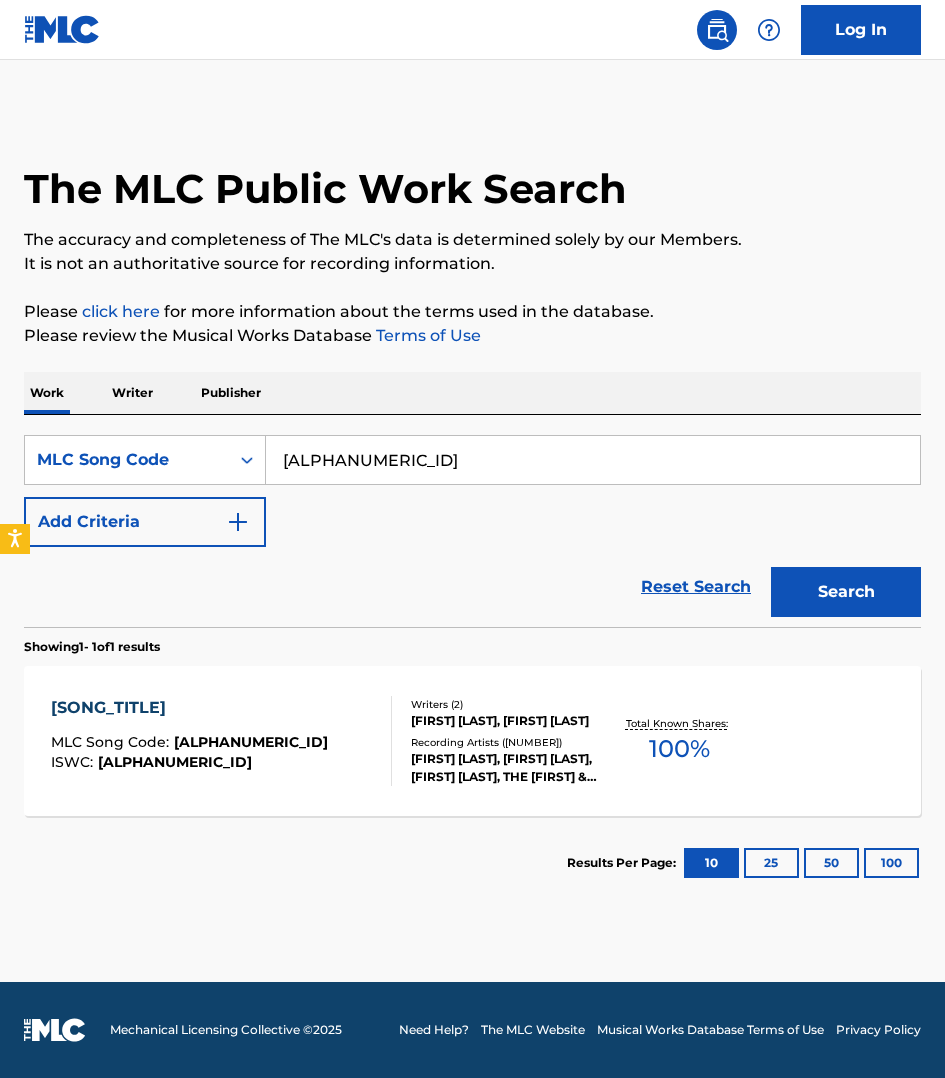 click on "[ALPHANUMERIC_ID]" at bounding box center (593, 460) 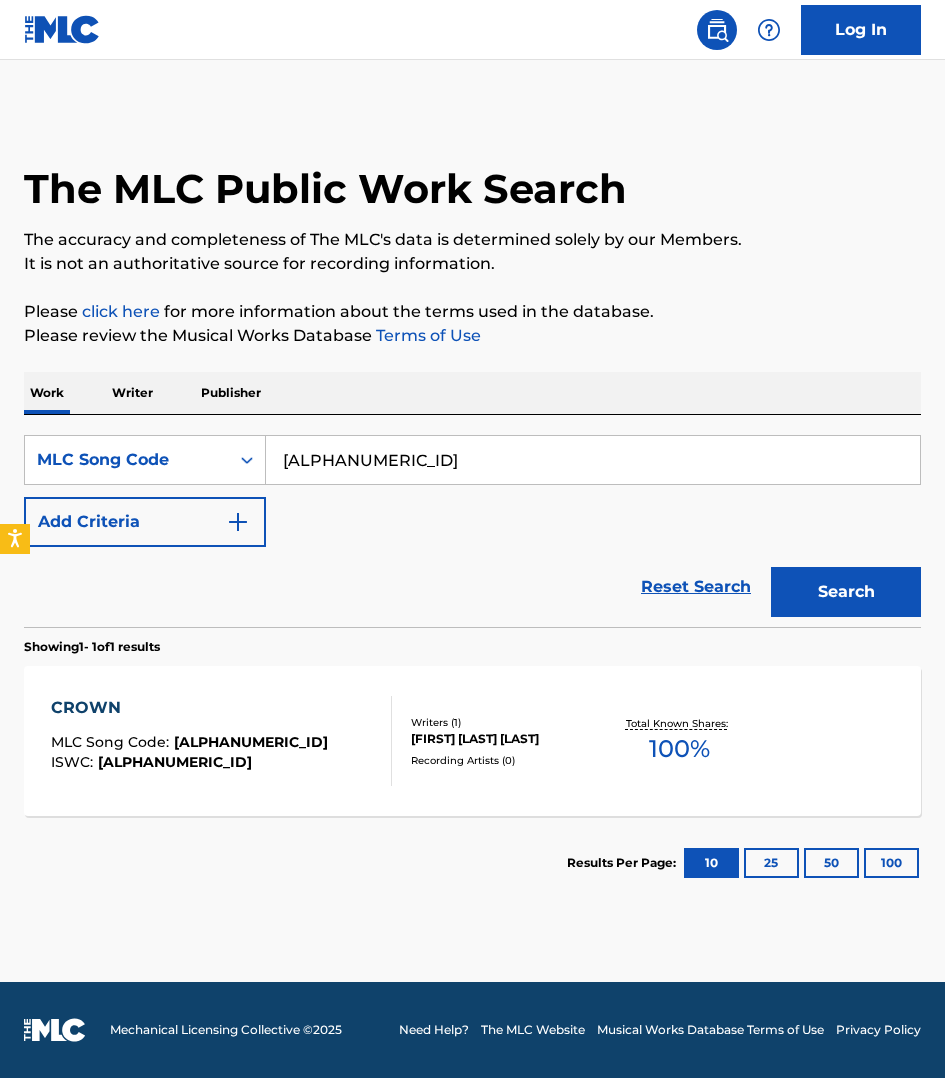 click on "[ALPHANUMERIC_ID]" at bounding box center [593, 460] 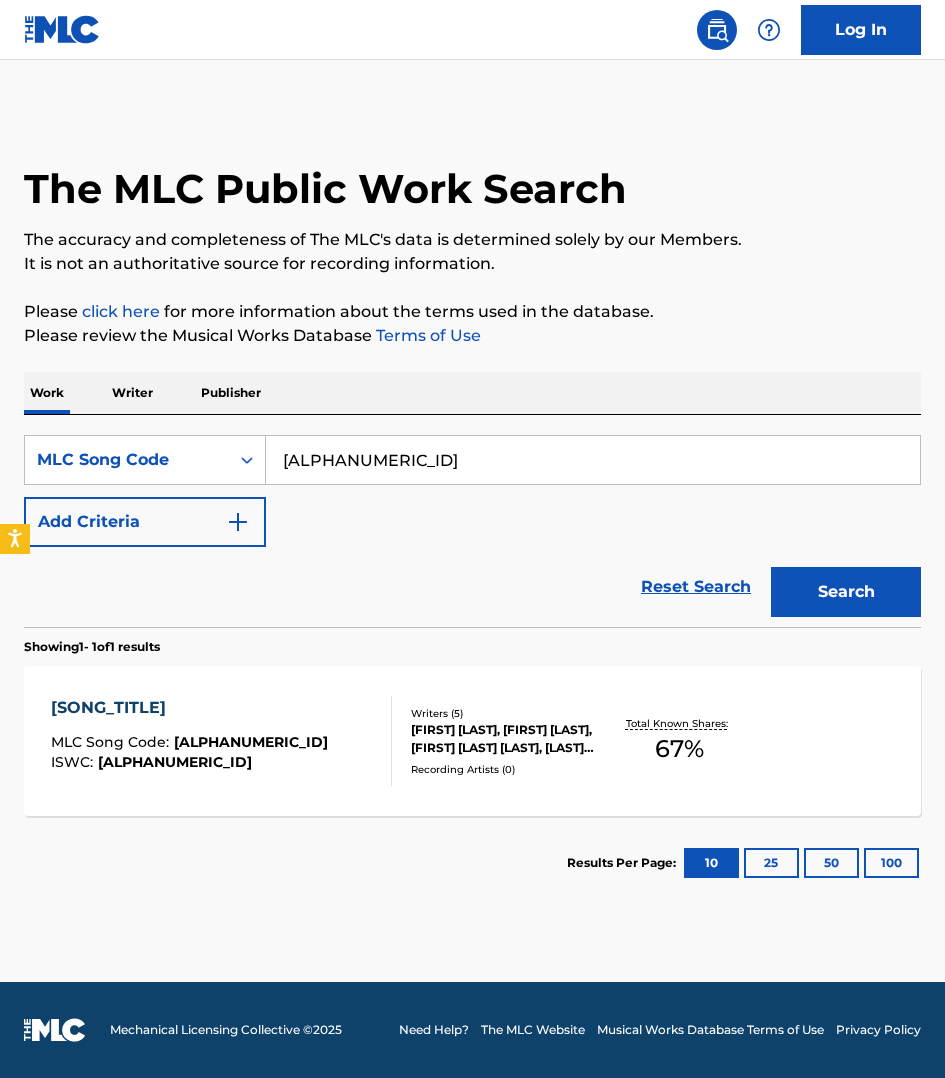 click on "MLC Song Code : TX0MZQ ISWC :" at bounding box center [221, 741] 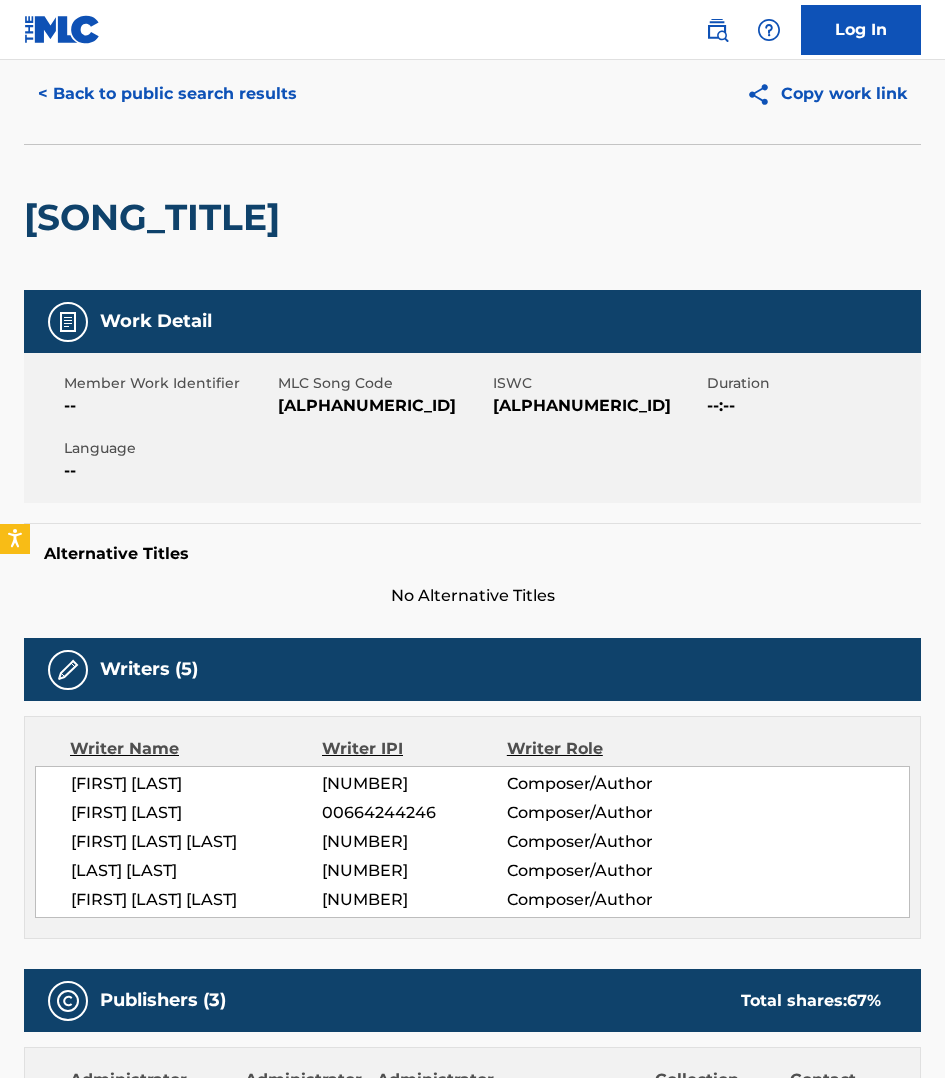 scroll, scrollTop: 0, scrollLeft: 0, axis: both 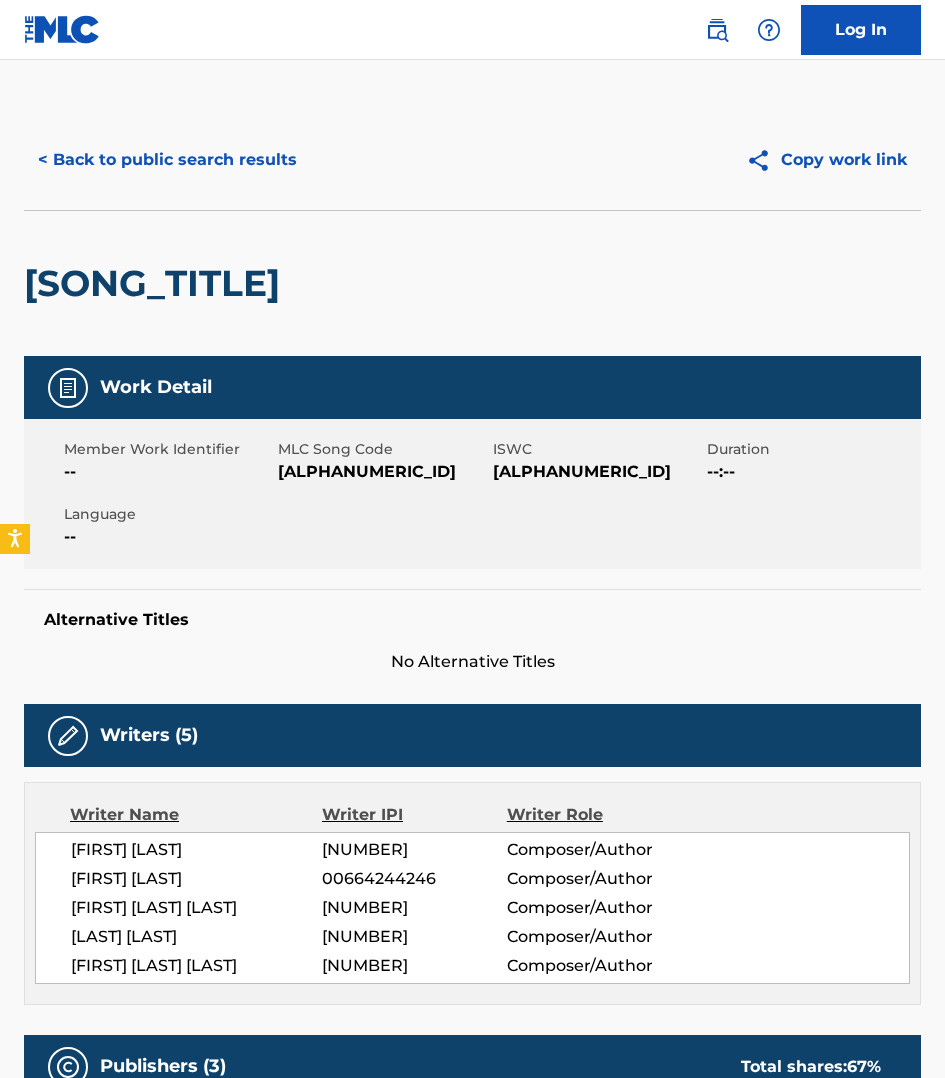 click on "[ALPHANUMERIC_ID]" at bounding box center [382, 472] 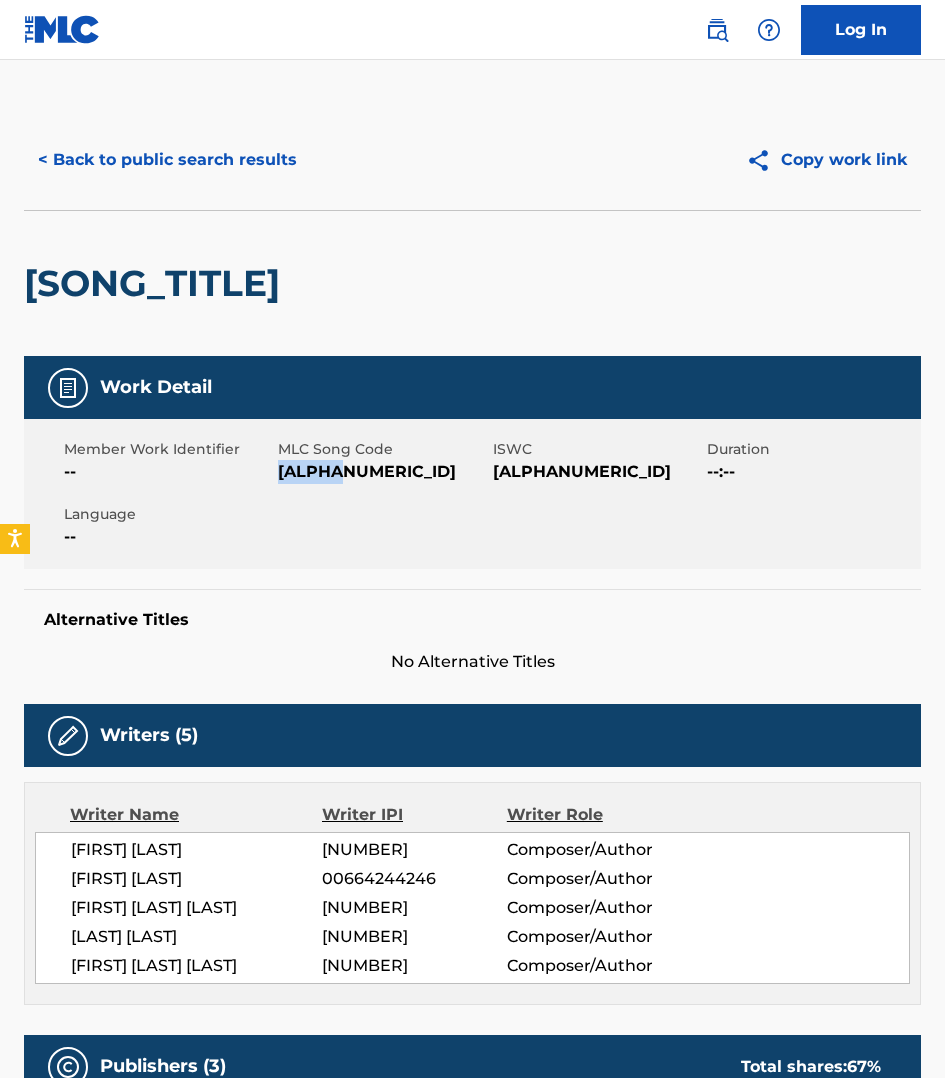 click on "[ALPHANUMERIC_ID]" at bounding box center [382, 472] 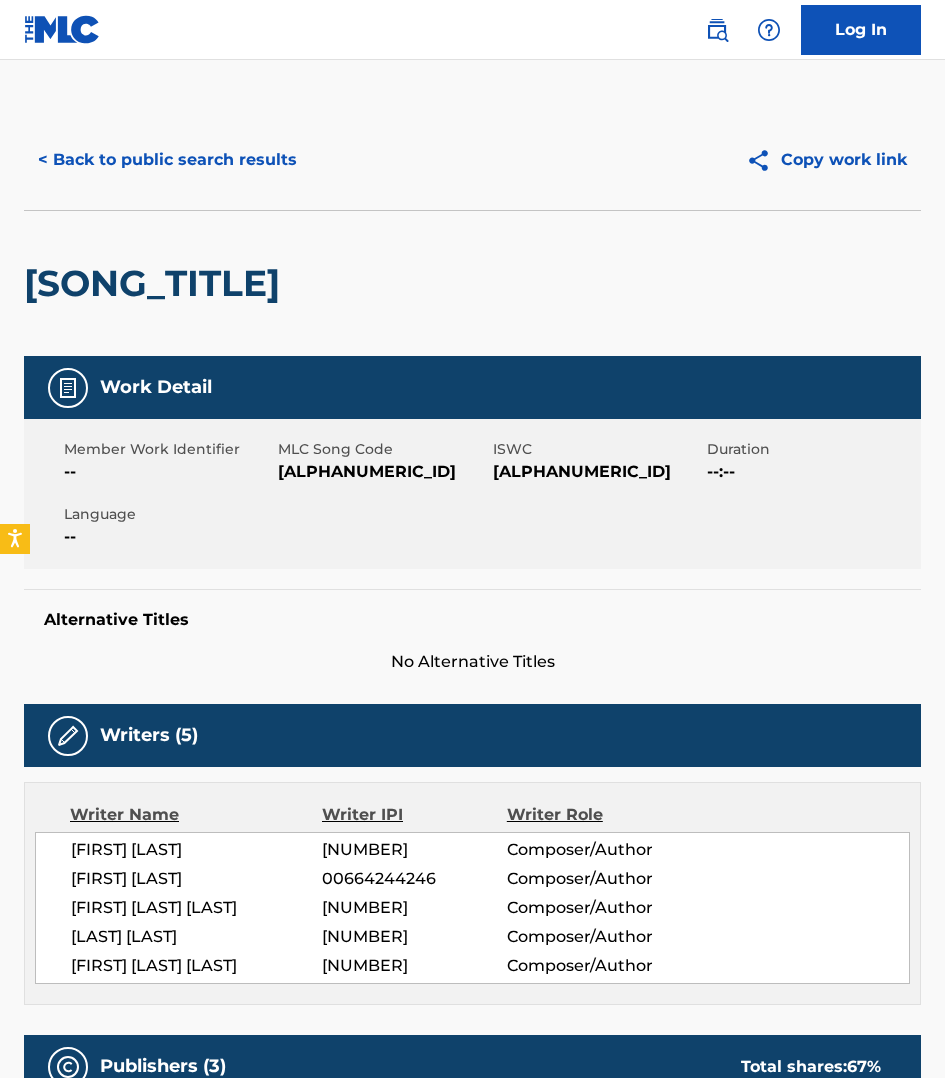click on "[SONG_TITLE]" at bounding box center [472, 283] 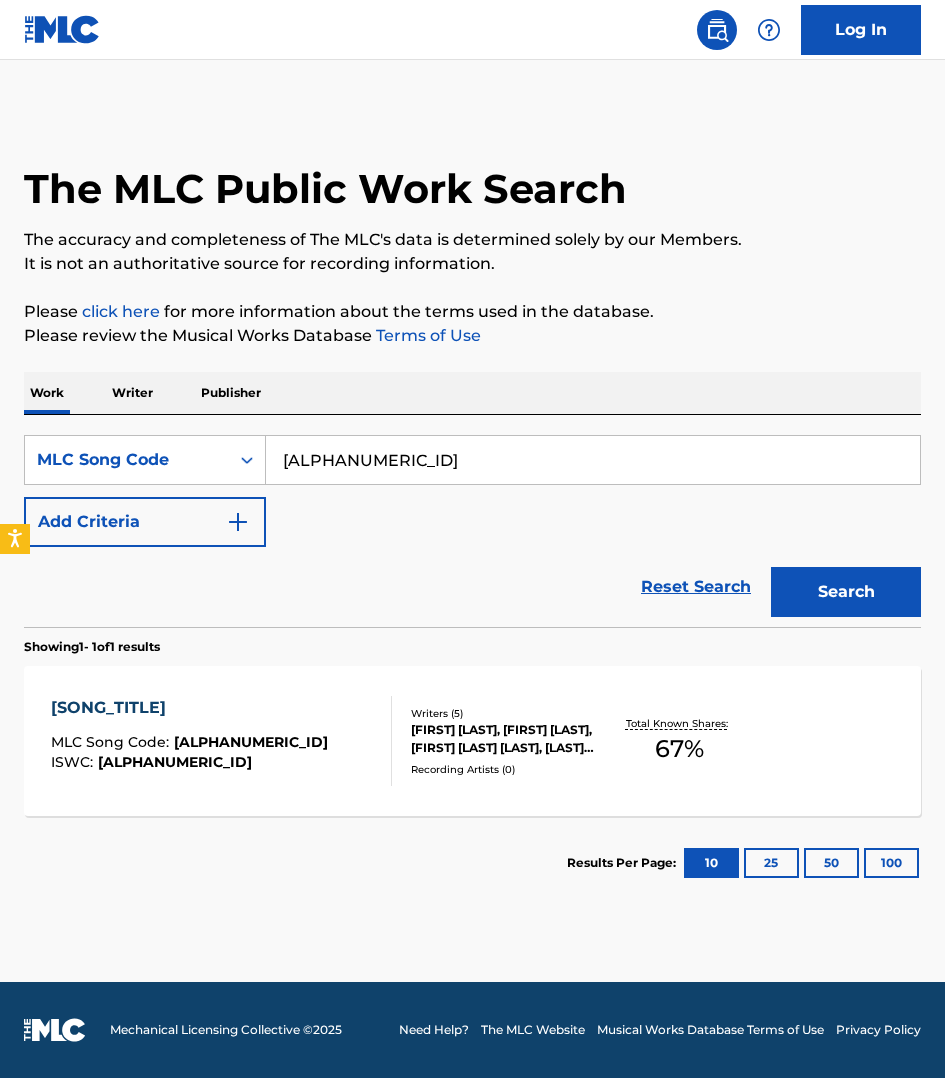 click on "[ALPHANUMERIC_ID]" at bounding box center (593, 460) 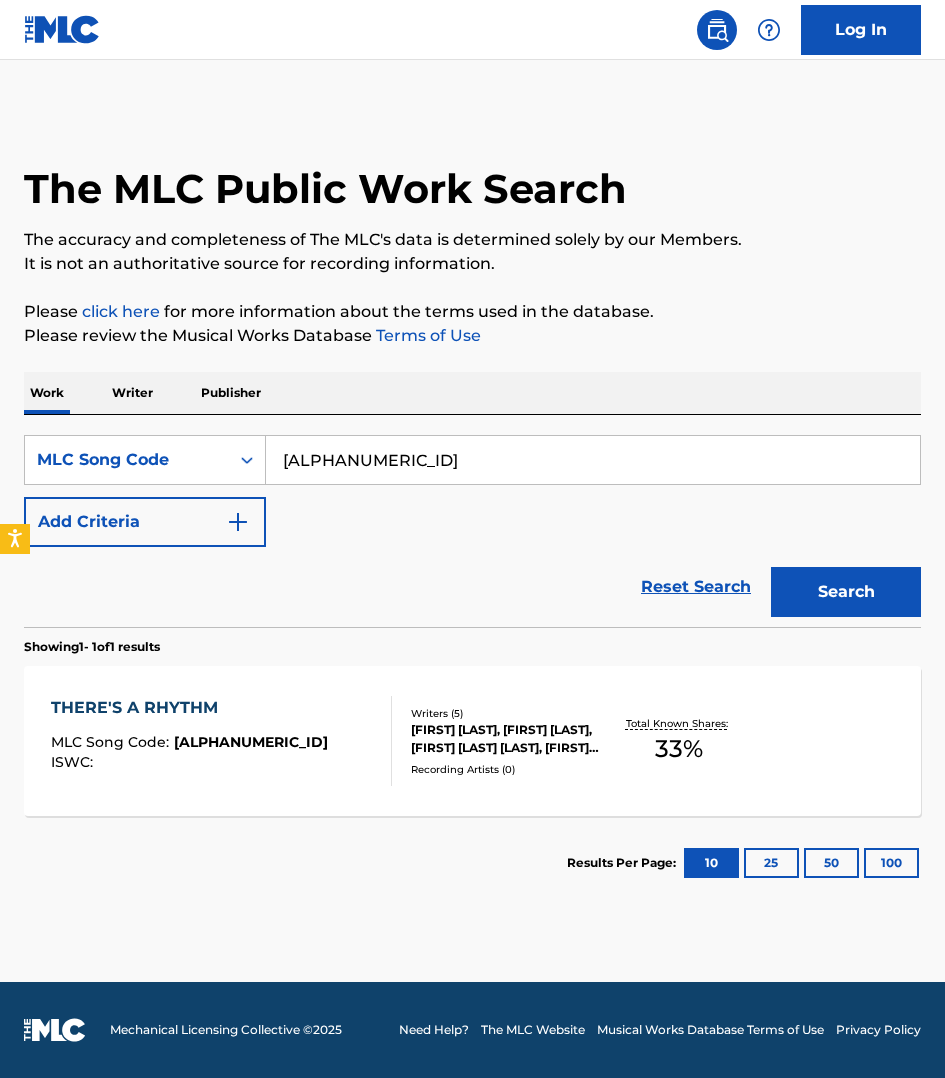 click on "MLC Song Code : TX0MZQ ISWC :" at bounding box center [221, 741] 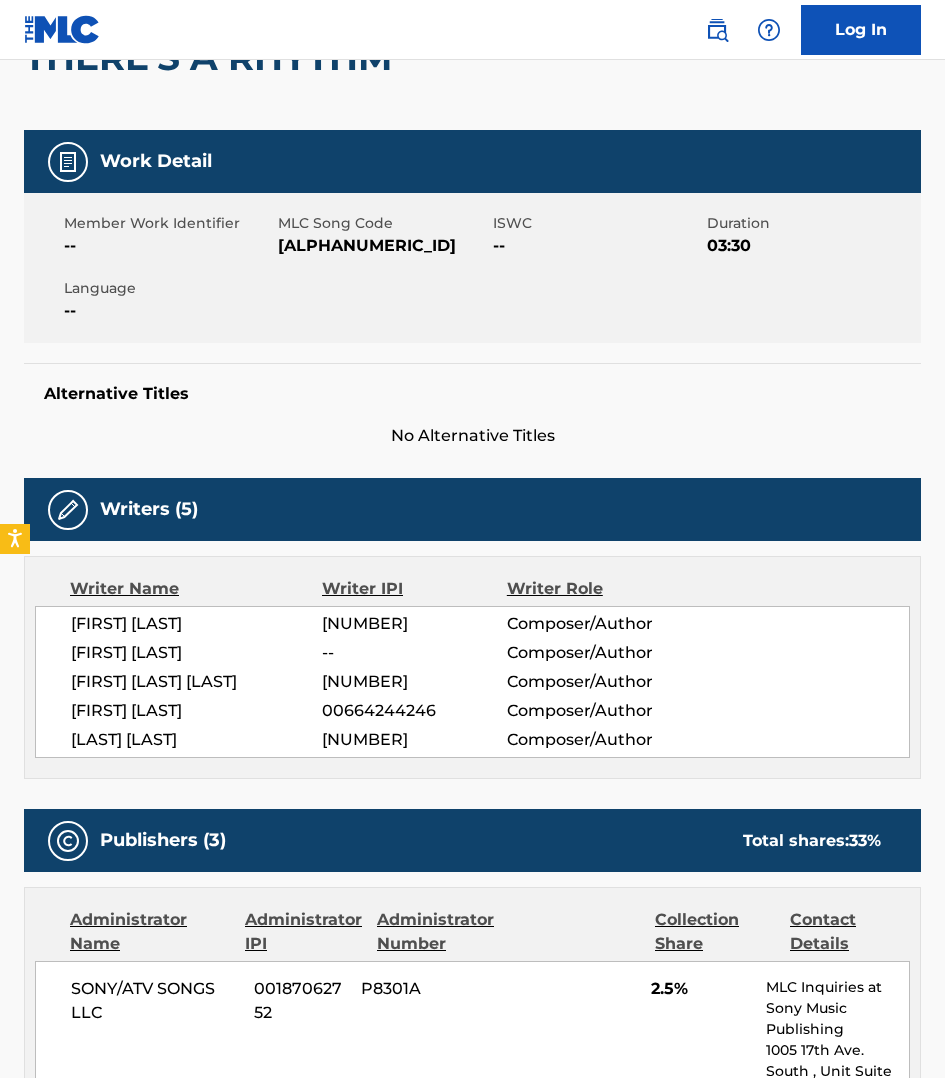 scroll, scrollTop: 0, scrollLeft: 0, axis: both 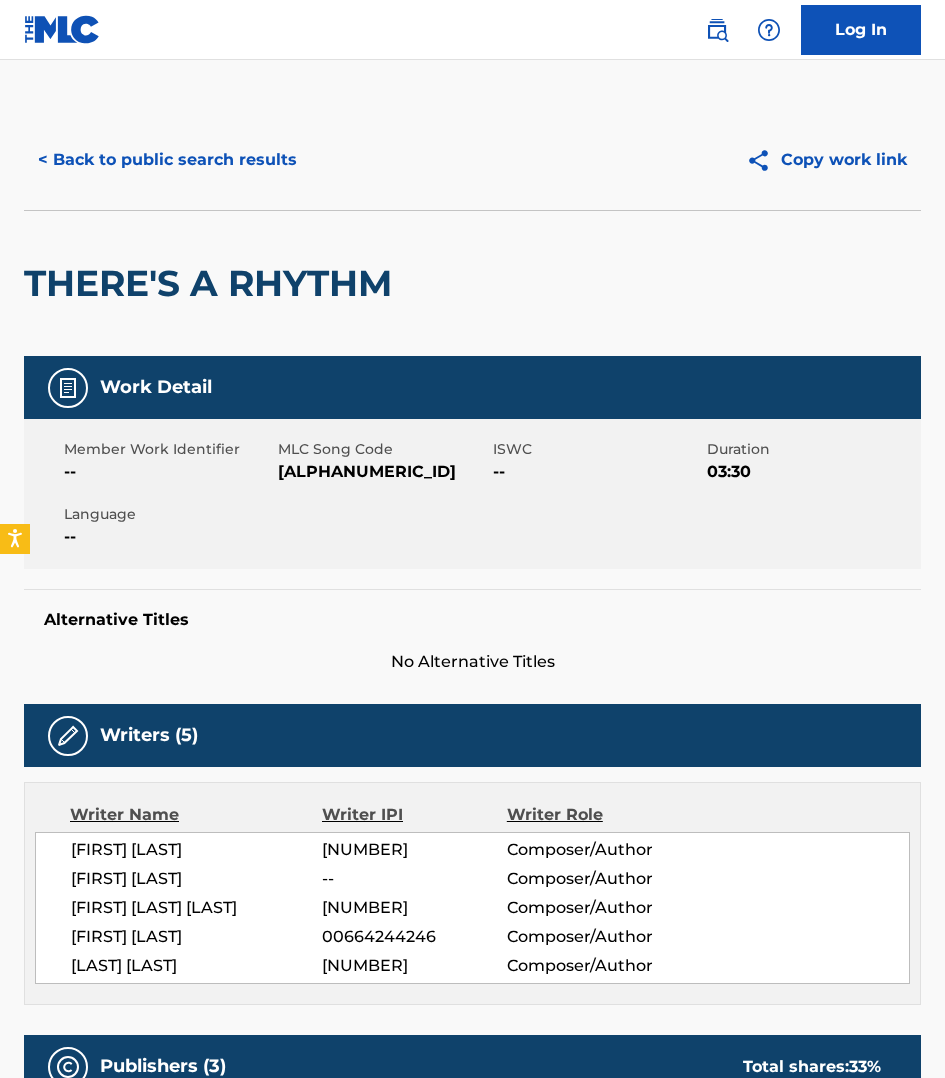 click on "< Back to public search results" at bounding box center [167, 160] 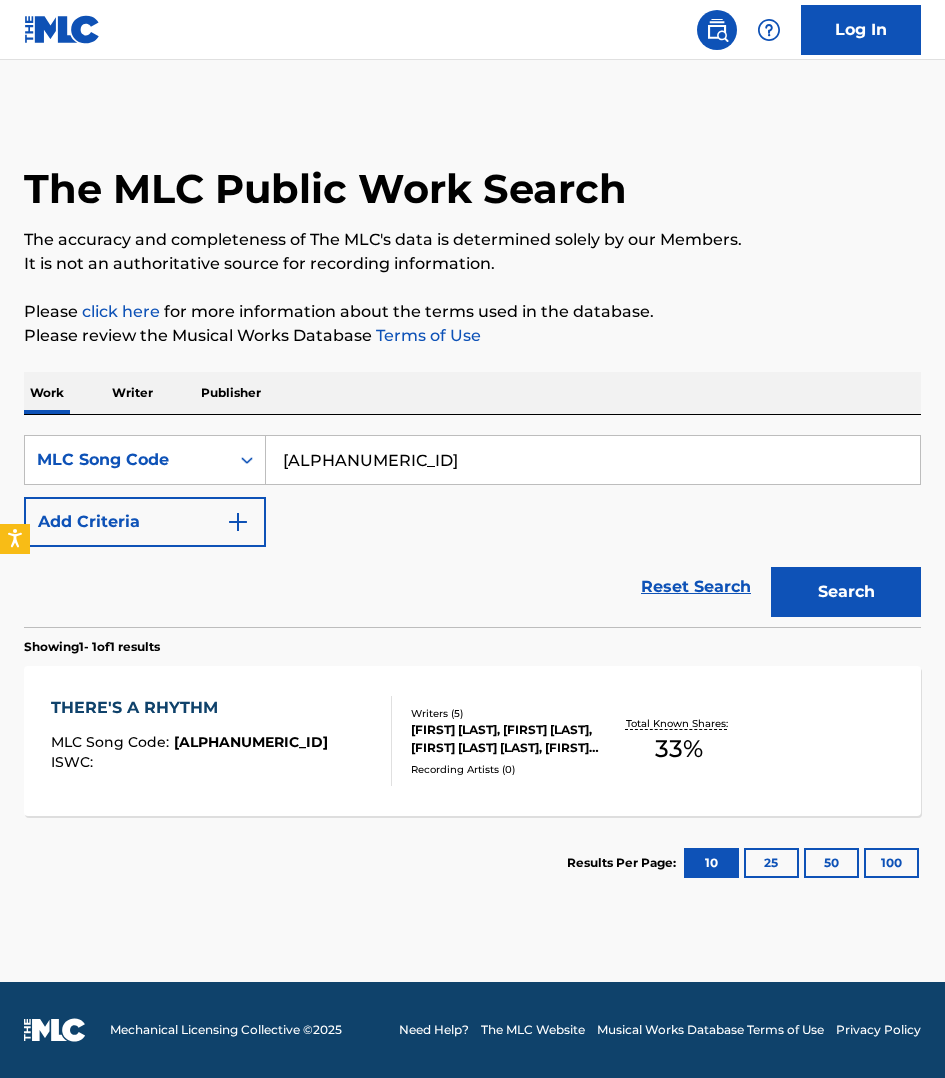 click on "Publisher" at bounding box center (231, 393) 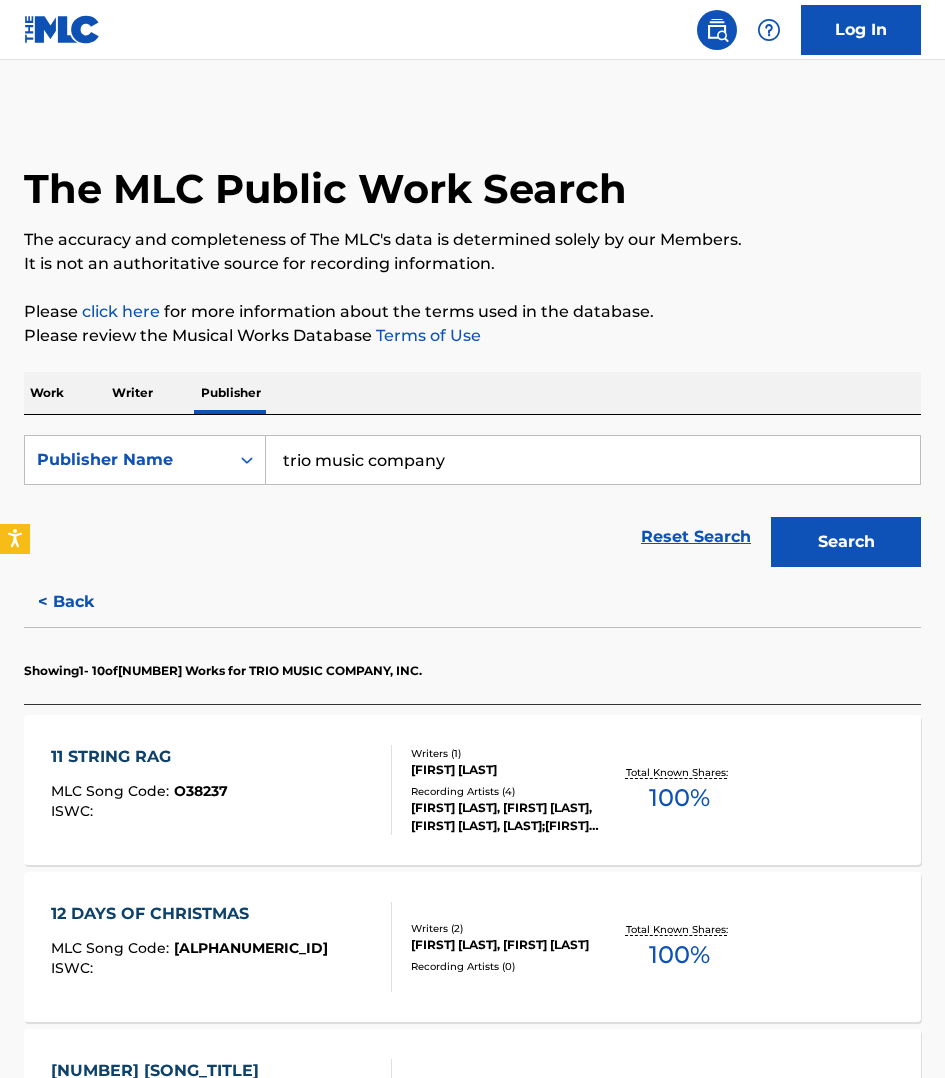 click on "trio music company" at bounding box center [593, 460] 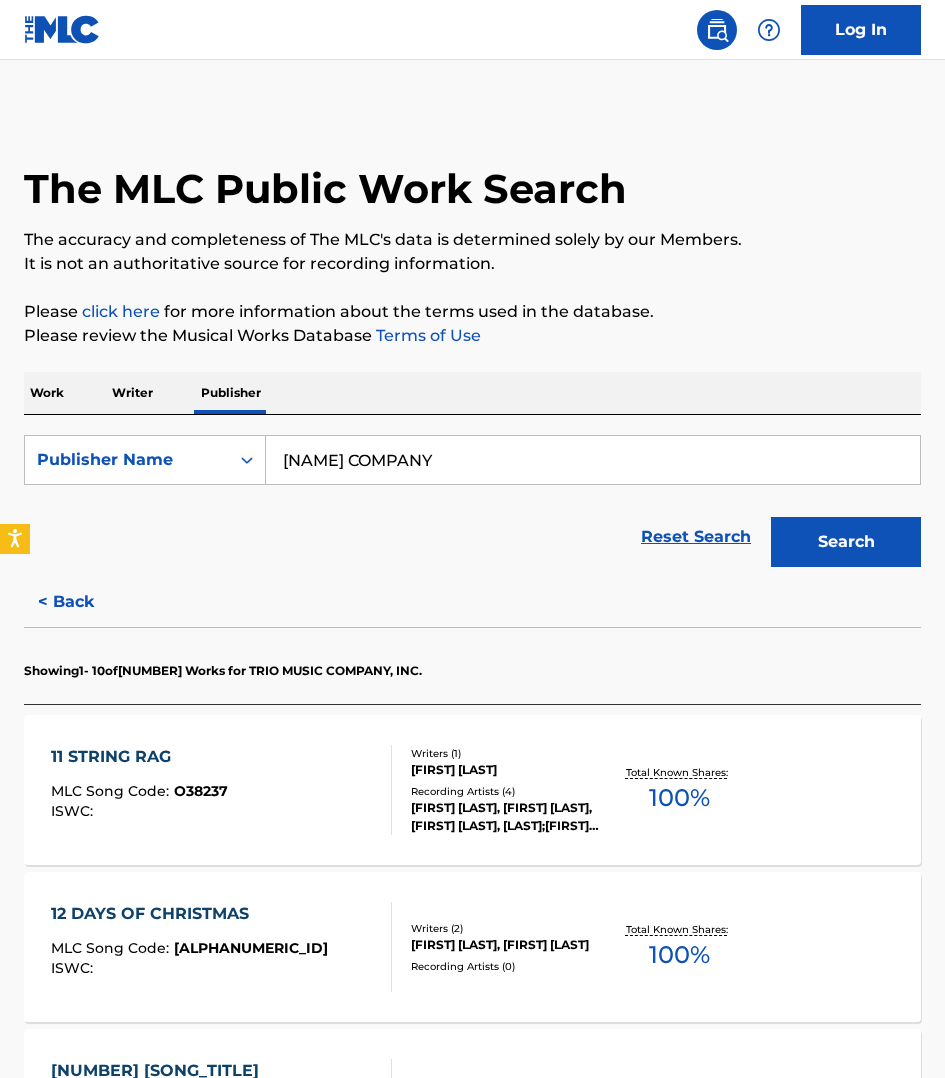 type on "[NAME] COMPANY" 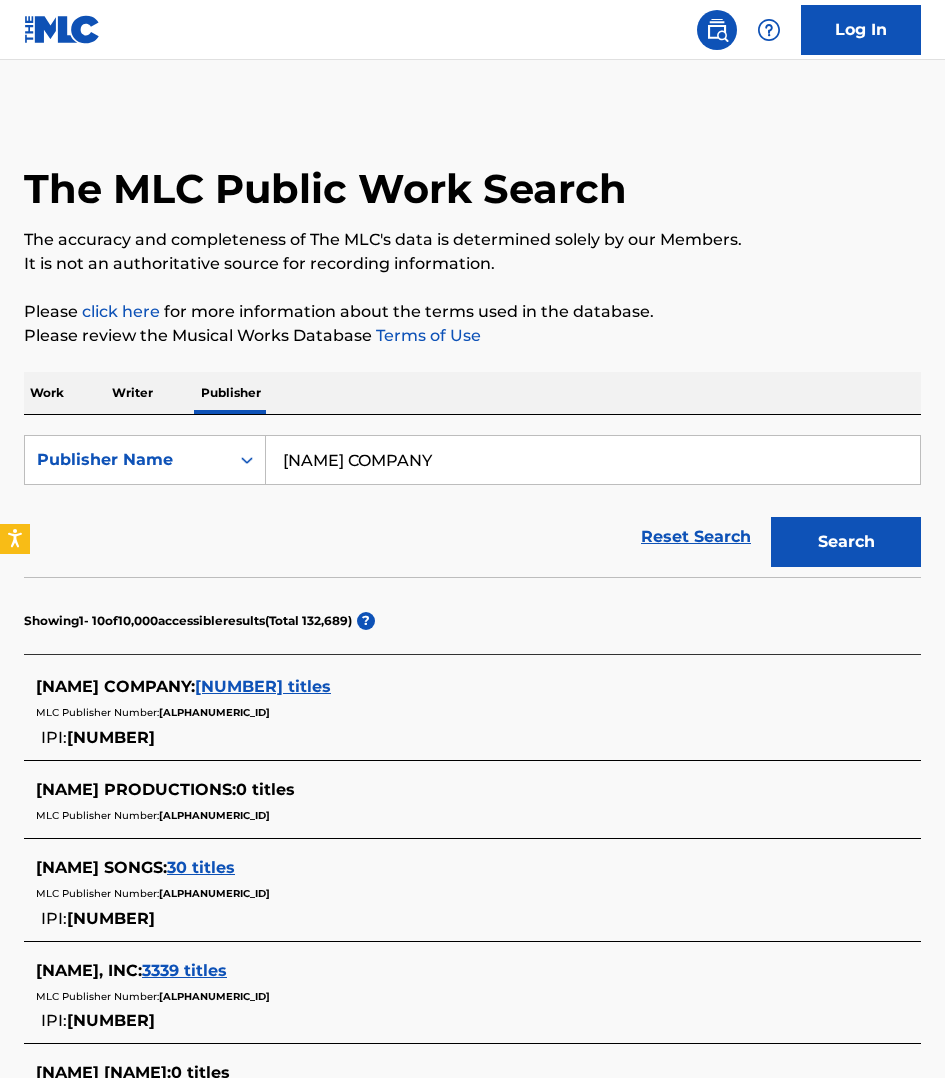 click on "[NUMBER] titles" at bounding box center [263, 686] 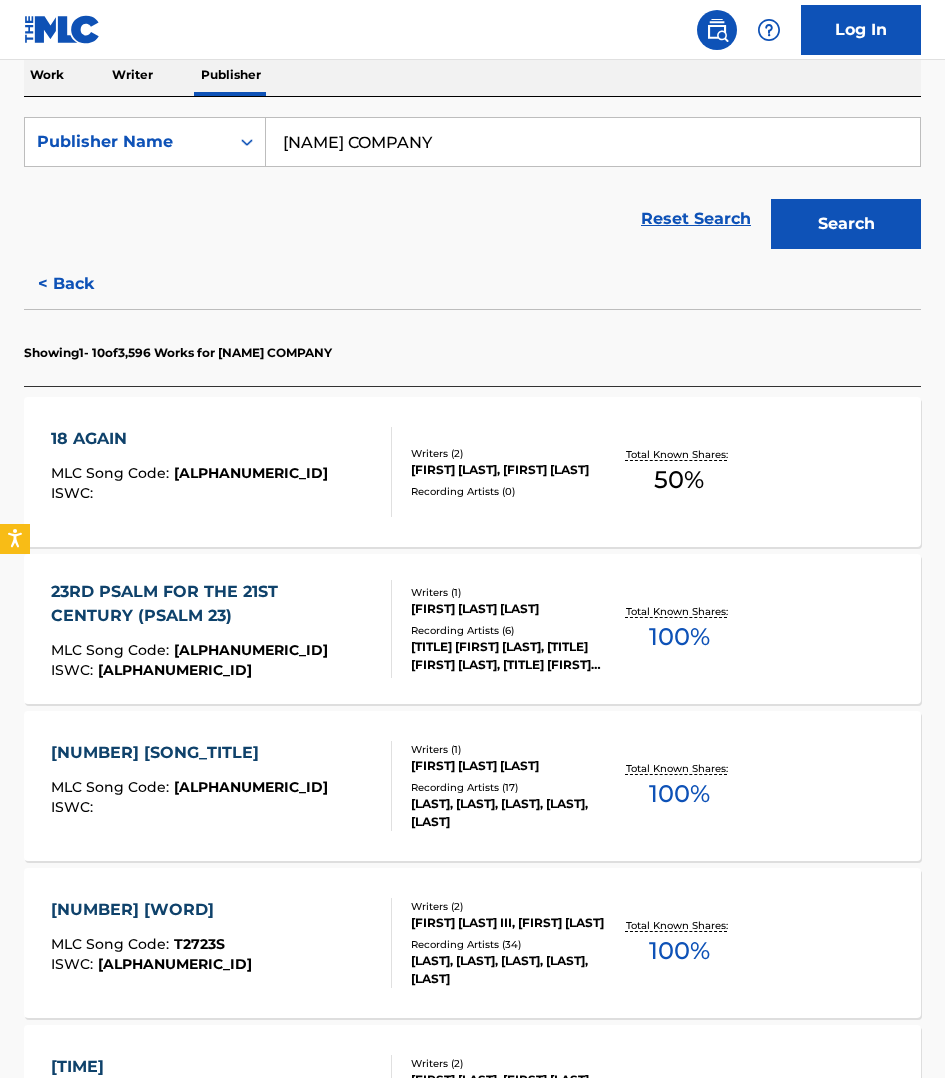 scroll, scrollTop: 343, scrollLeft: 0, axis: vertical 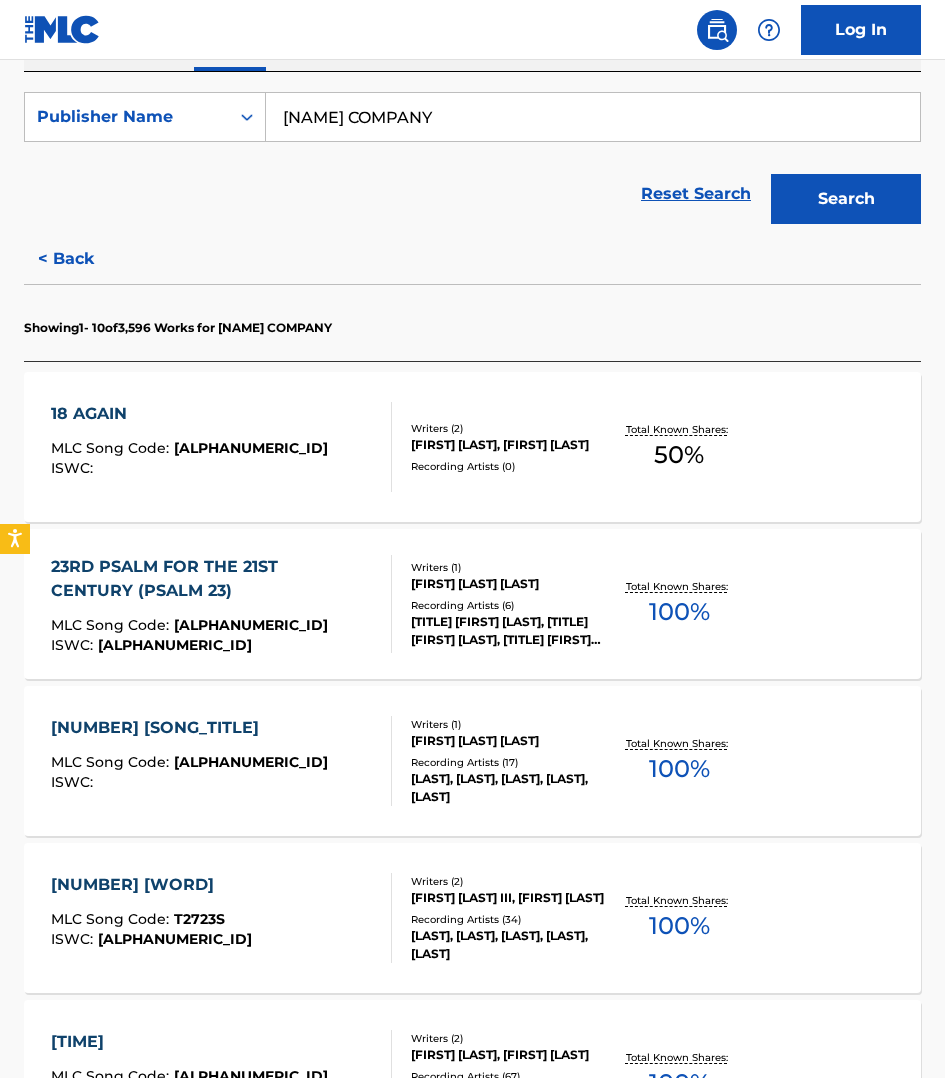 click on "[SONG_TITLE] [SONG_TITLE] MLC Song Code : T2358B ISWC : [ALPHANUMERIC_ID] Writers ( 1 ) [FIRST] [LAST] Recording Artists ( 6 ) [TITLE] [FIRST] [LAST], [TITLE] [FIRST] [LAST], [TITLE] [FIRST] [LAST], [TITLE] [FIRST] [LAST] Total Known Shares: 100 %" at bounding box center [472, 604] 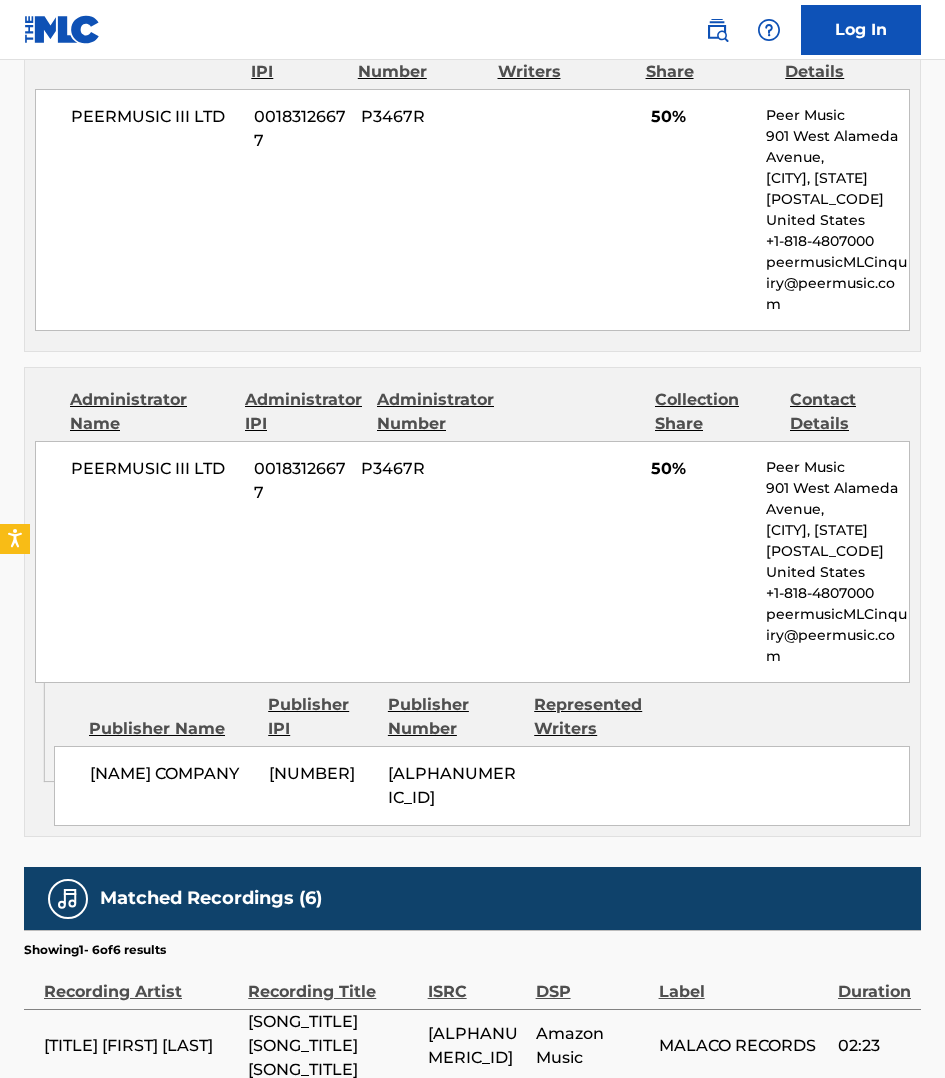 scroll, scrollTop: 1218, scrollLeft: 0, axis: vertical 